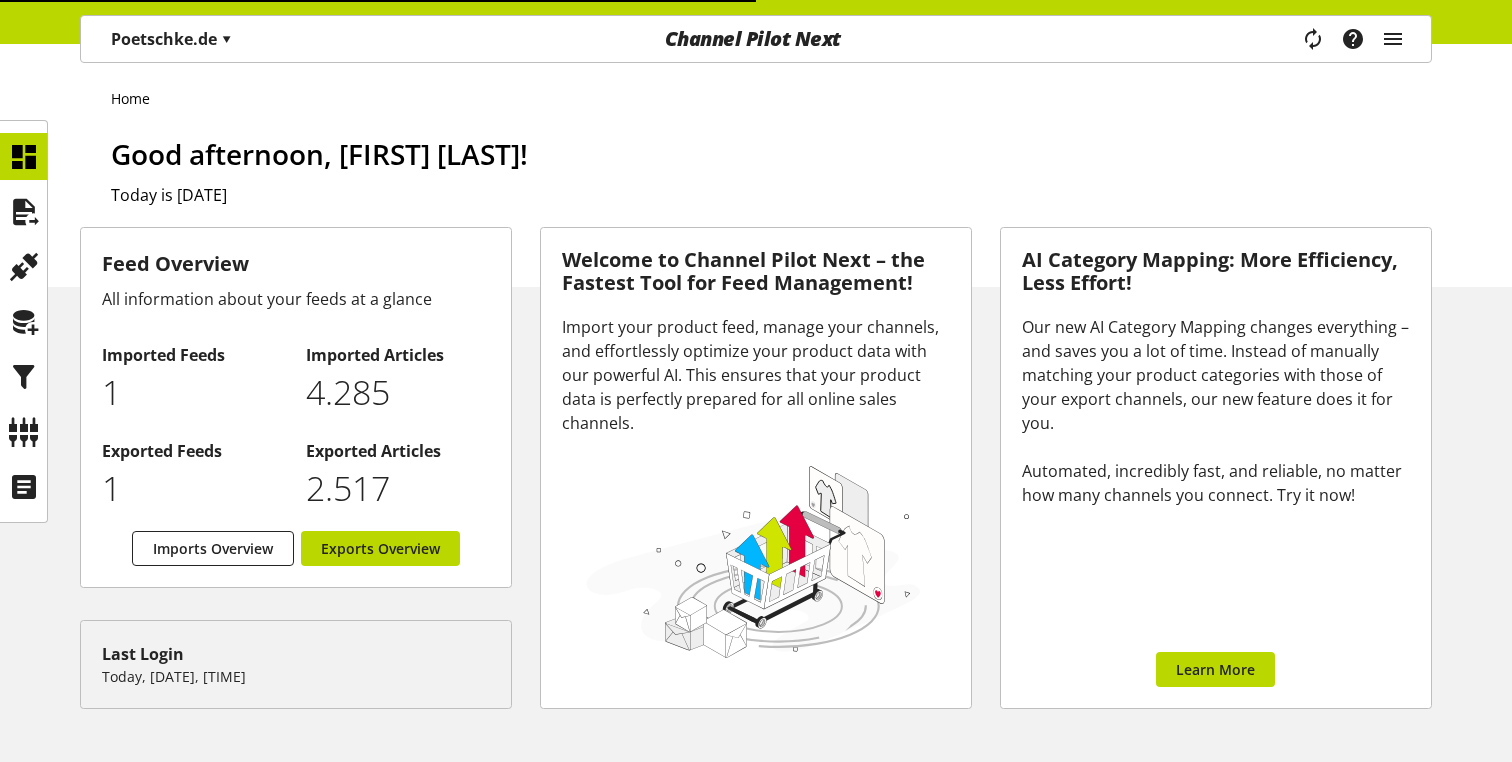 scroll, scrollTop: 0, scrollLeft: 0, axis: both 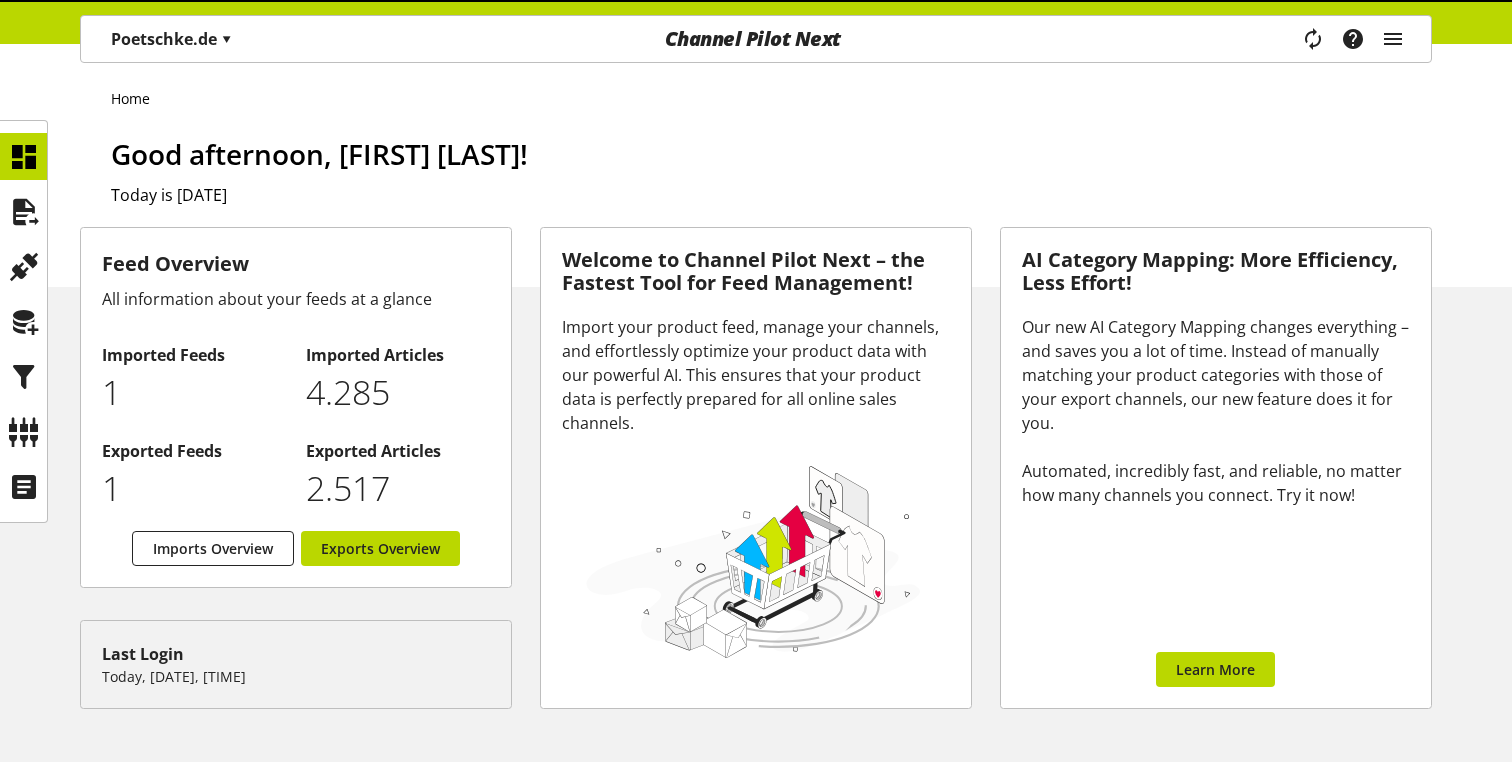 click on "Task manager Help center [FIRST] [LAST] [EMAIL] User Management Administration Logout" at bounding box center (1360, 39) 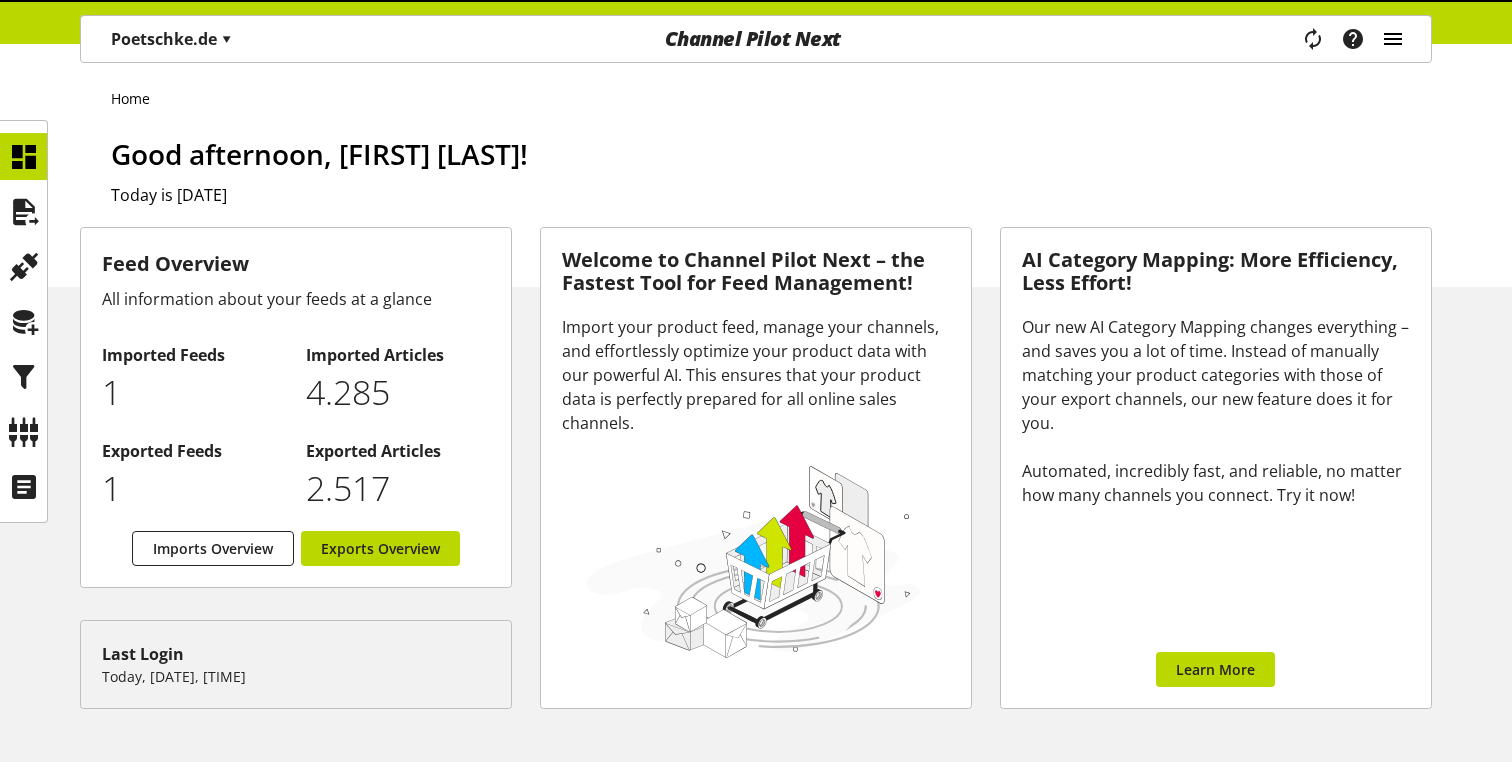 click at bounding box center [1393, 39] 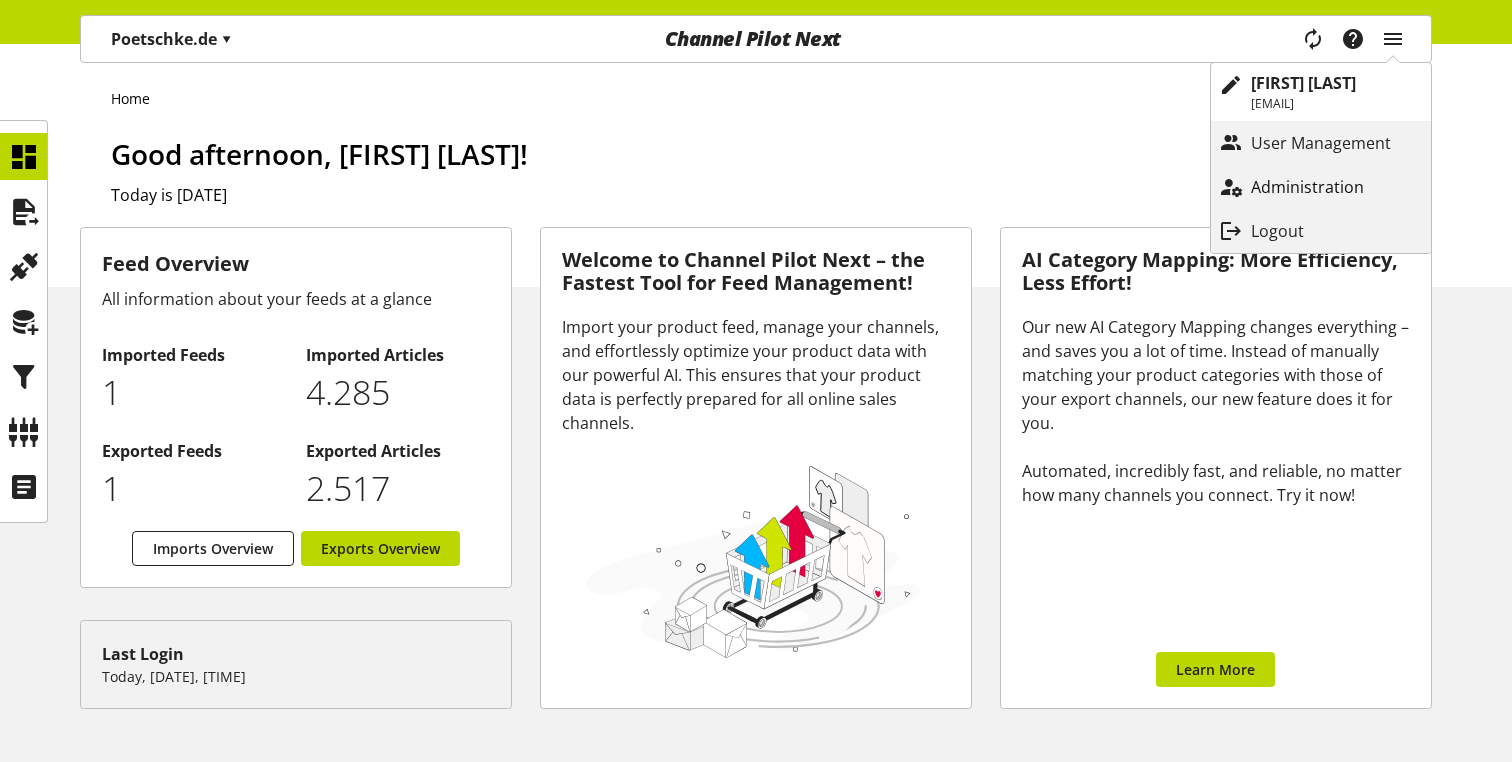 click on "Administration" at bounding box center (1327, 187) 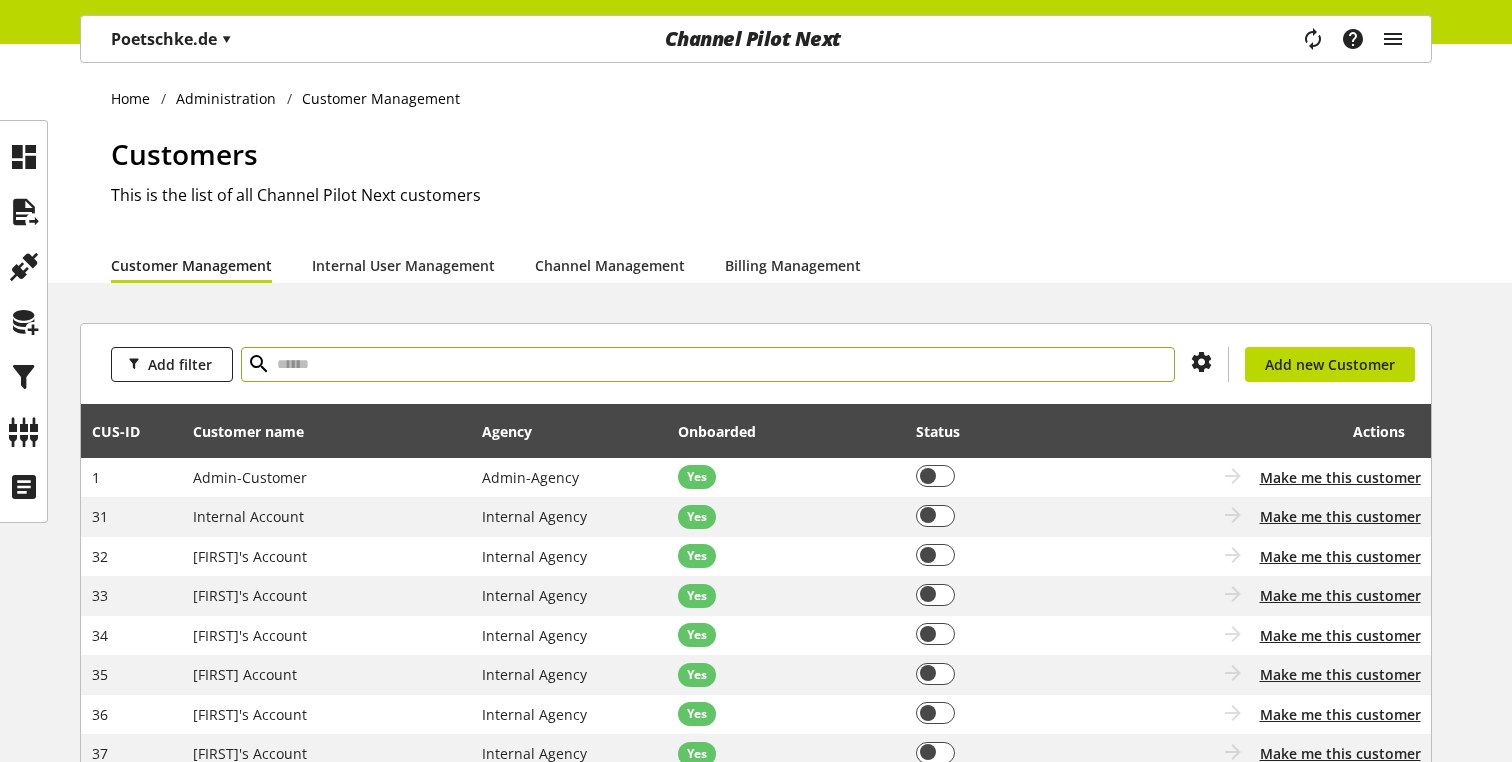 click at bounding box center [708, 364] 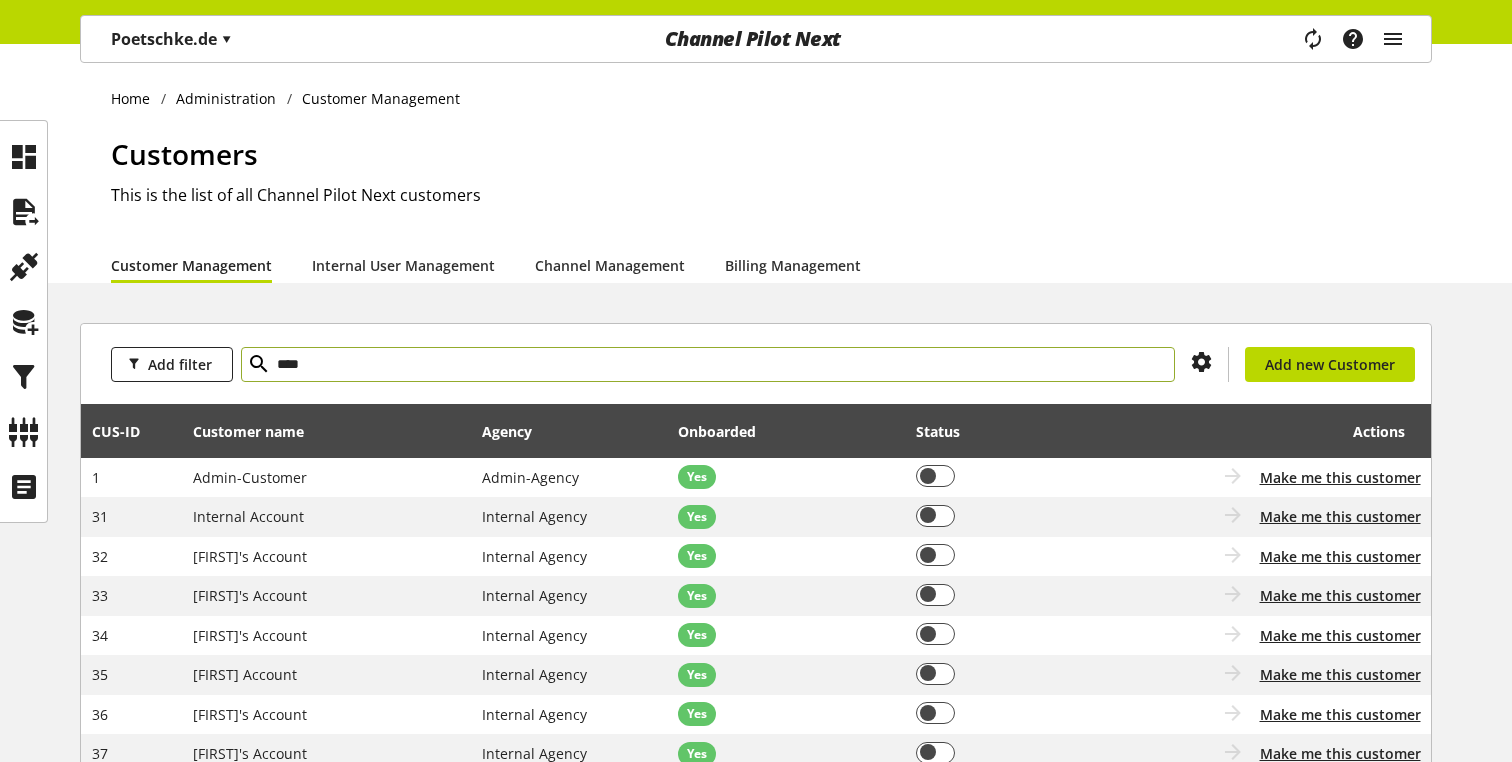 type on "****" 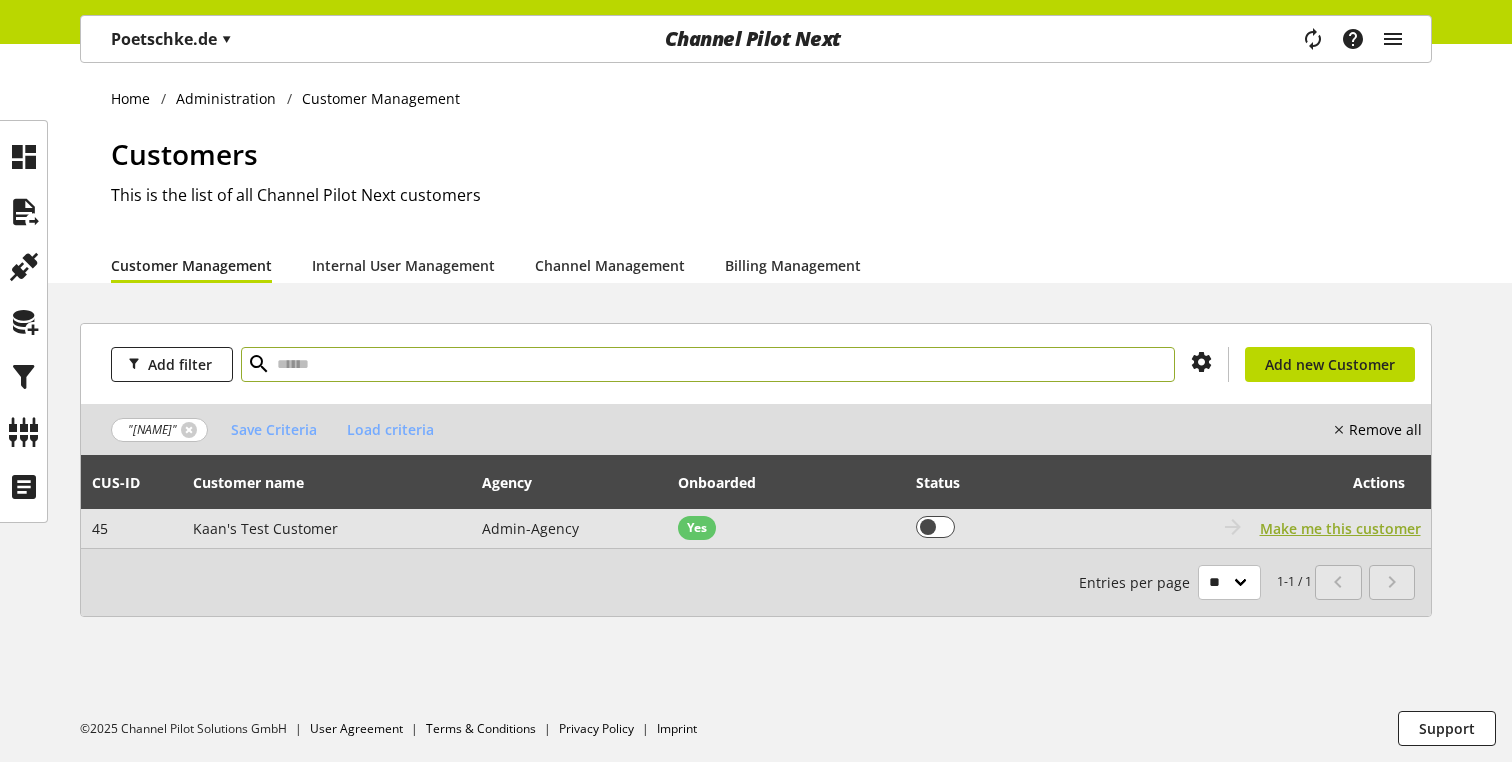 click on "Make me this customer" at bounding box center [1340, 528] 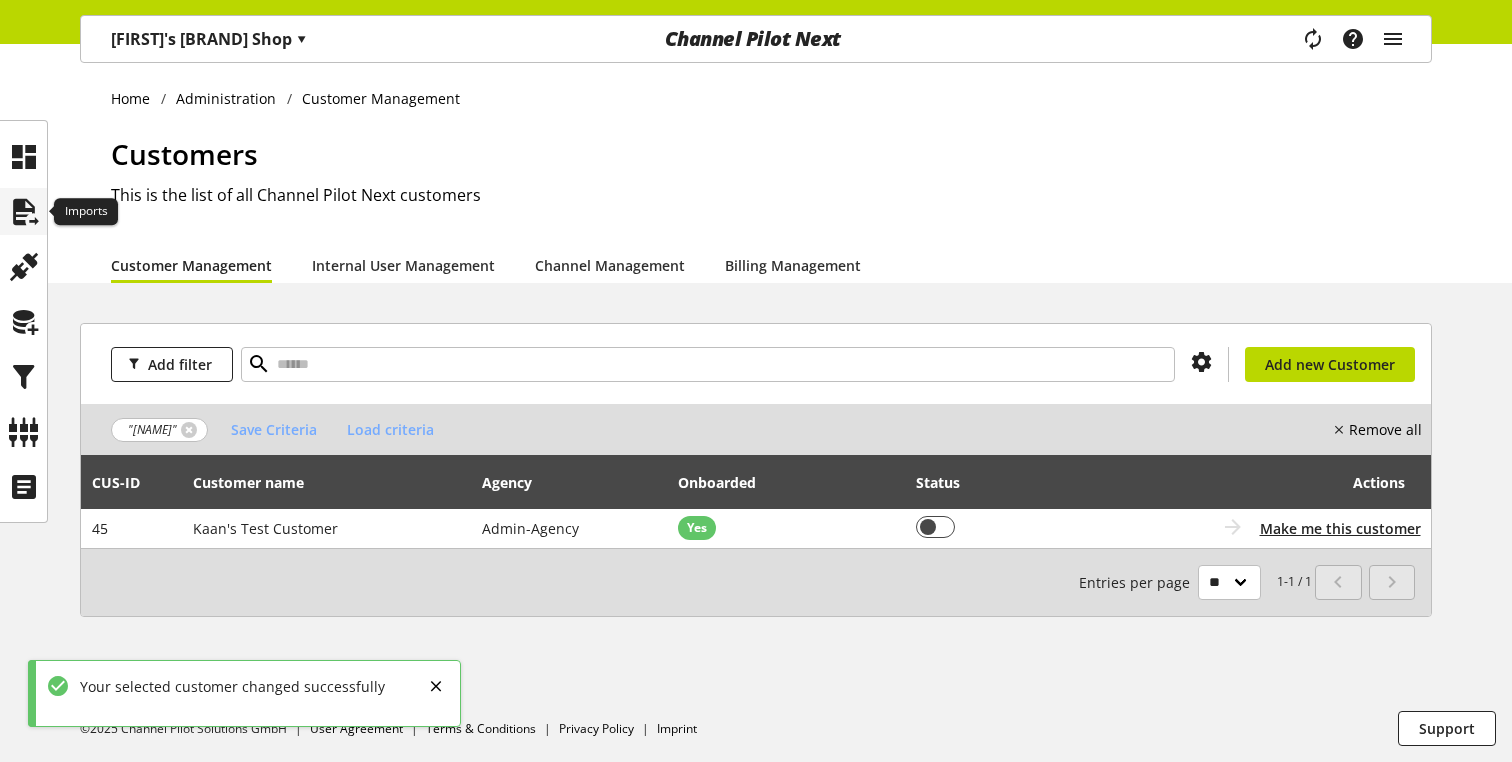 click at bounding box center (24, 212) 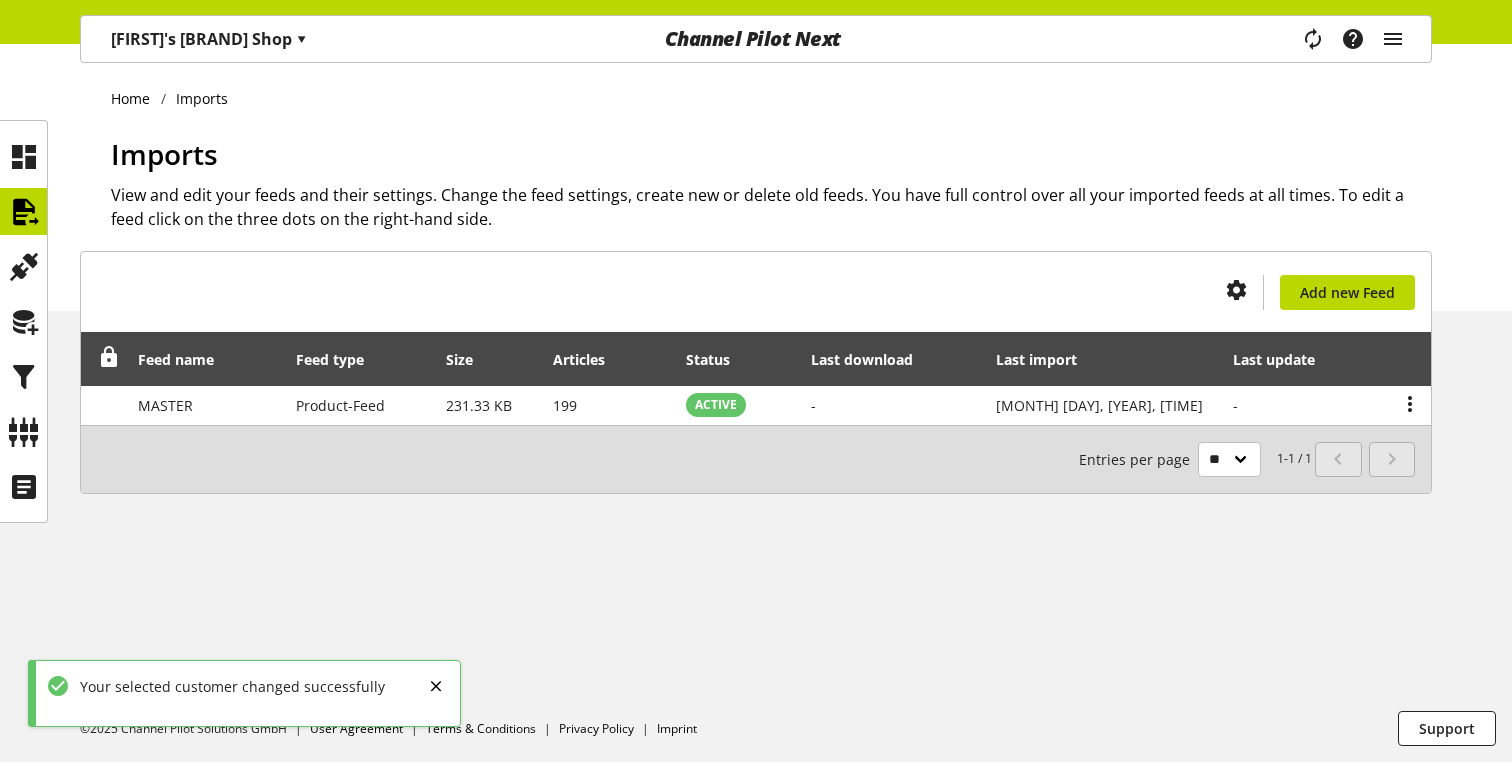 click on "[FIRST]'s [BRAND] Shop ▾" at bounding box center (209, 39) 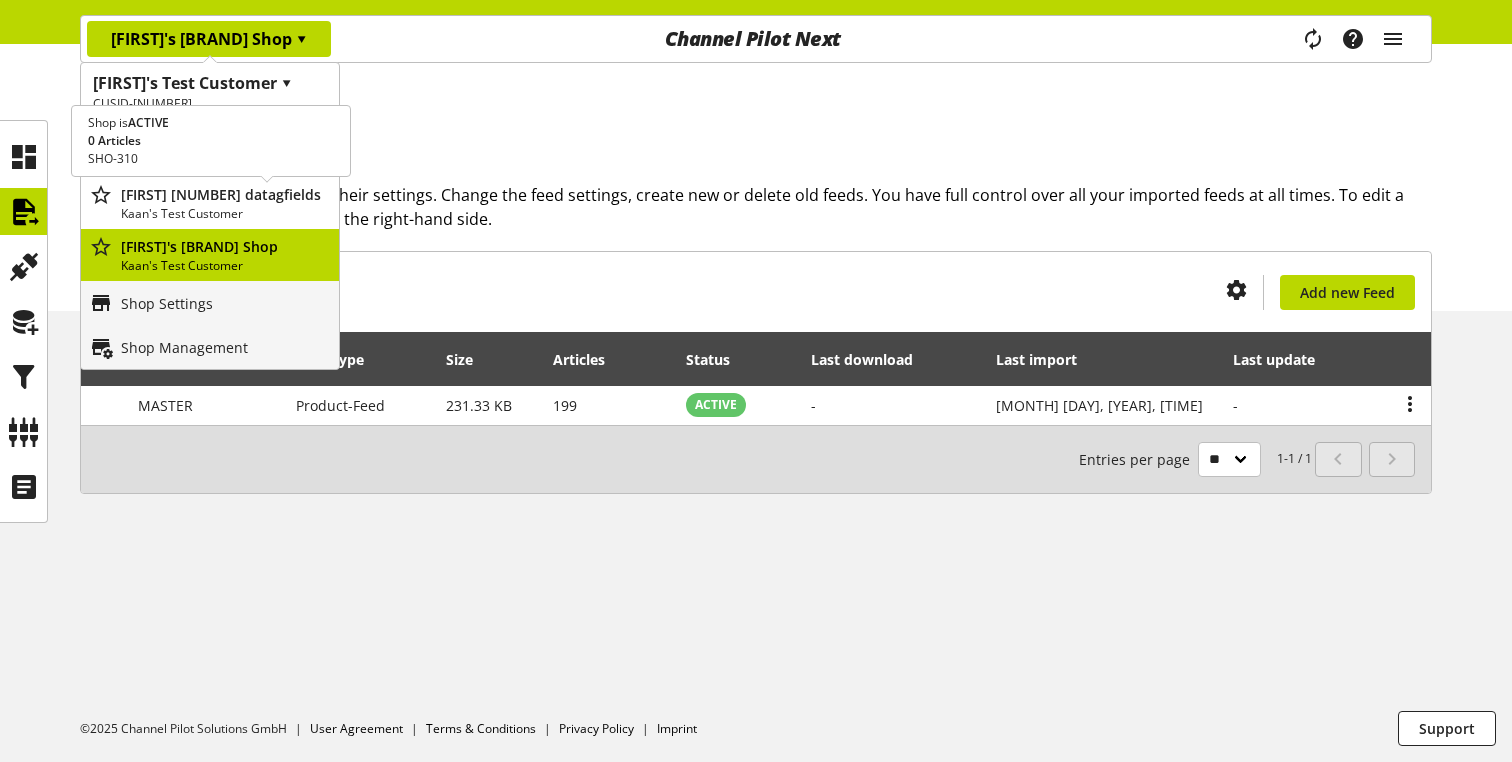 click on "Kaan's Test Customer" at bounding box center (226, 214) 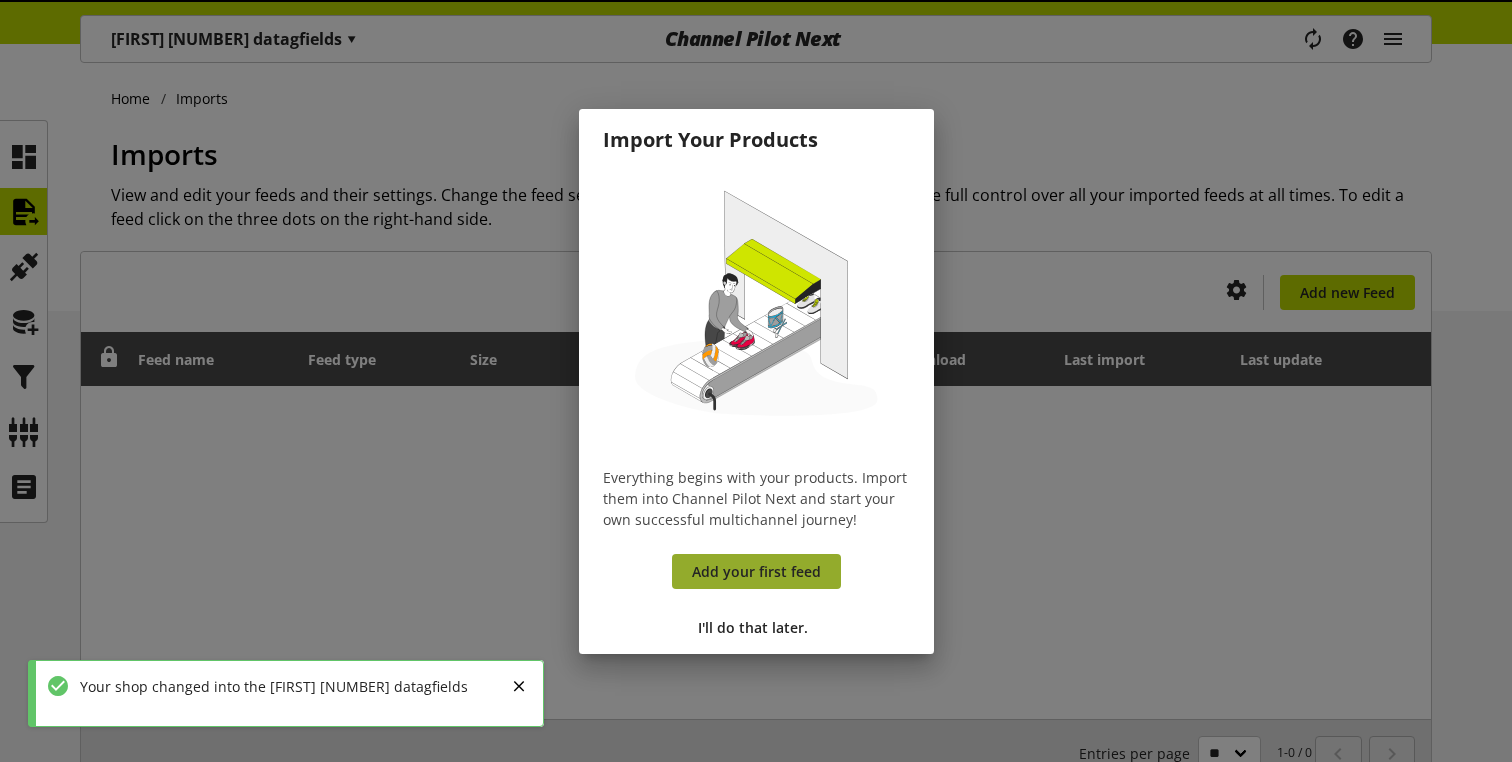 click on "Add your first feed" at bounding box center [756, 571] 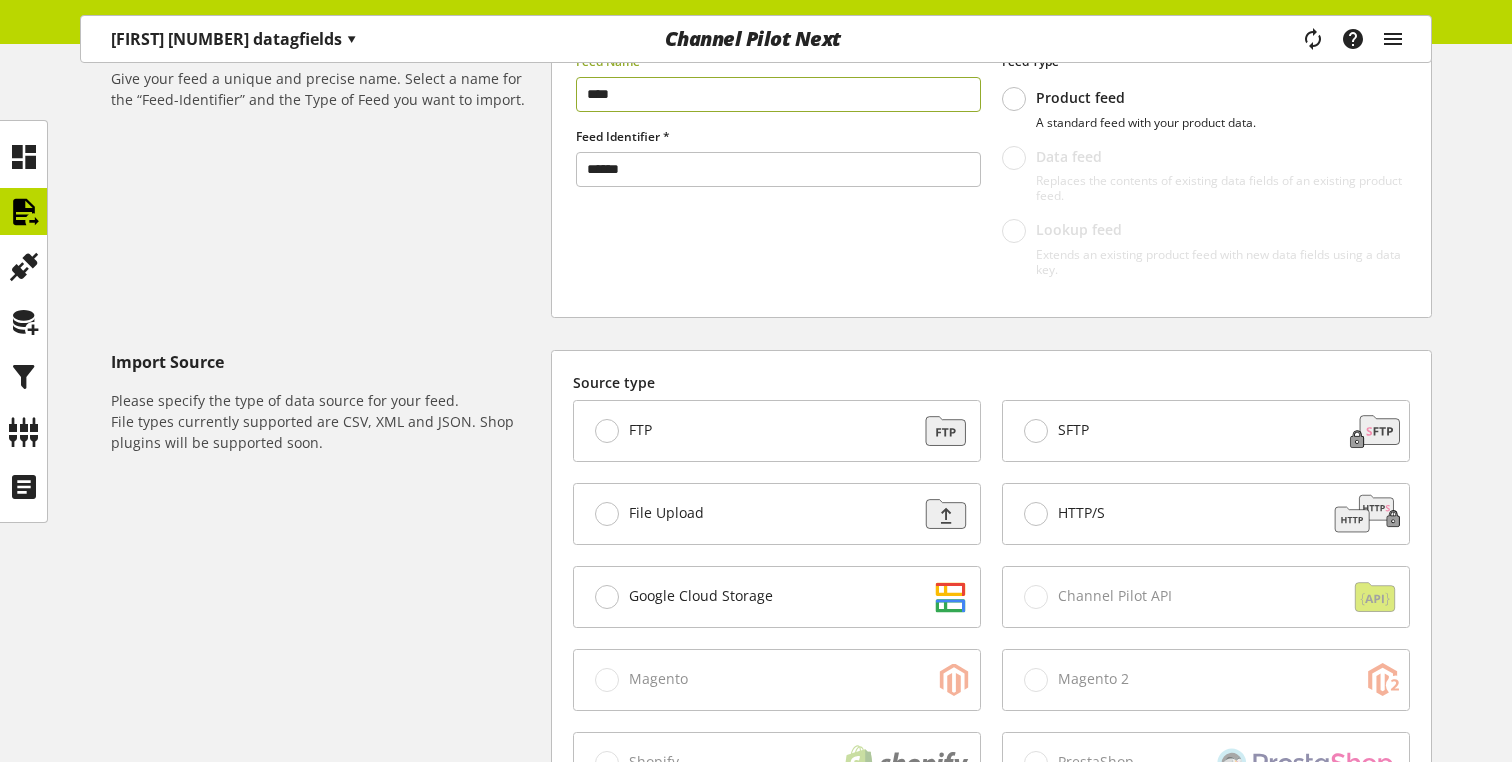 type on "****" 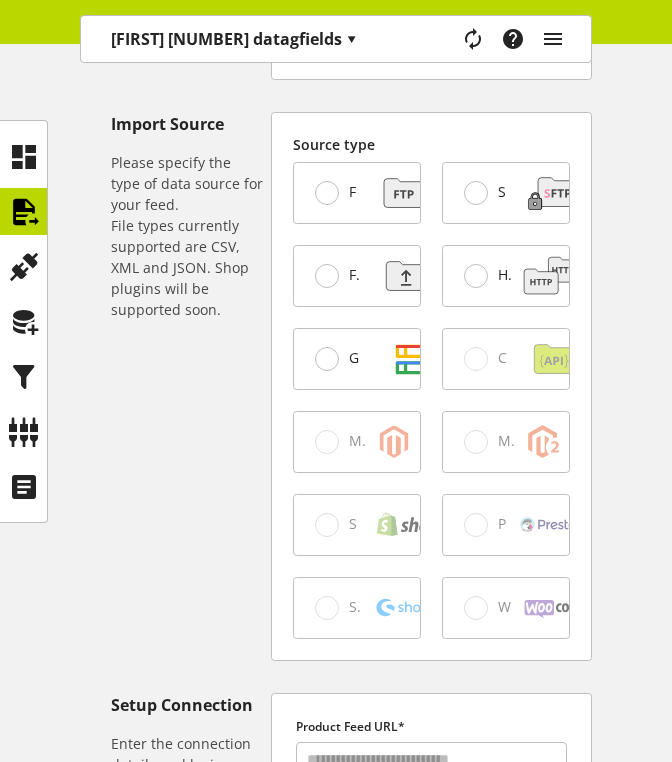 scroll, scrollTop: 991, scrollLeft: 0, axis: vertical 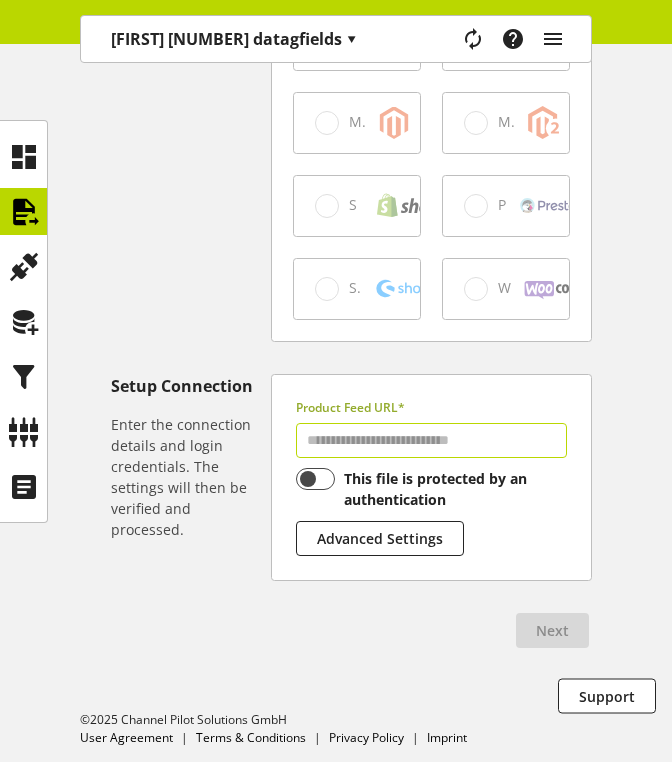 click at bounding box center [431, 440] 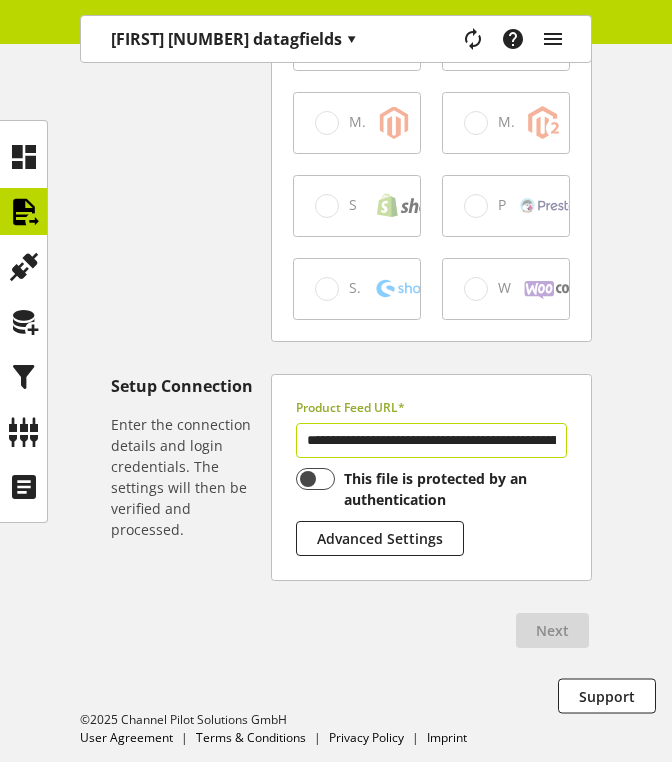 scroll, scrollTop: 0, scrollLeft: 459, axis: horizontal 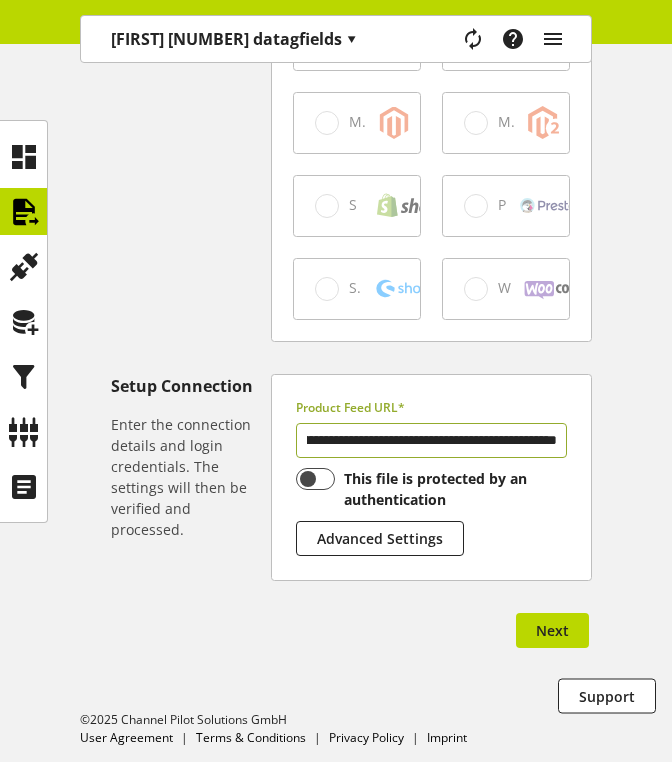 type on "**********" 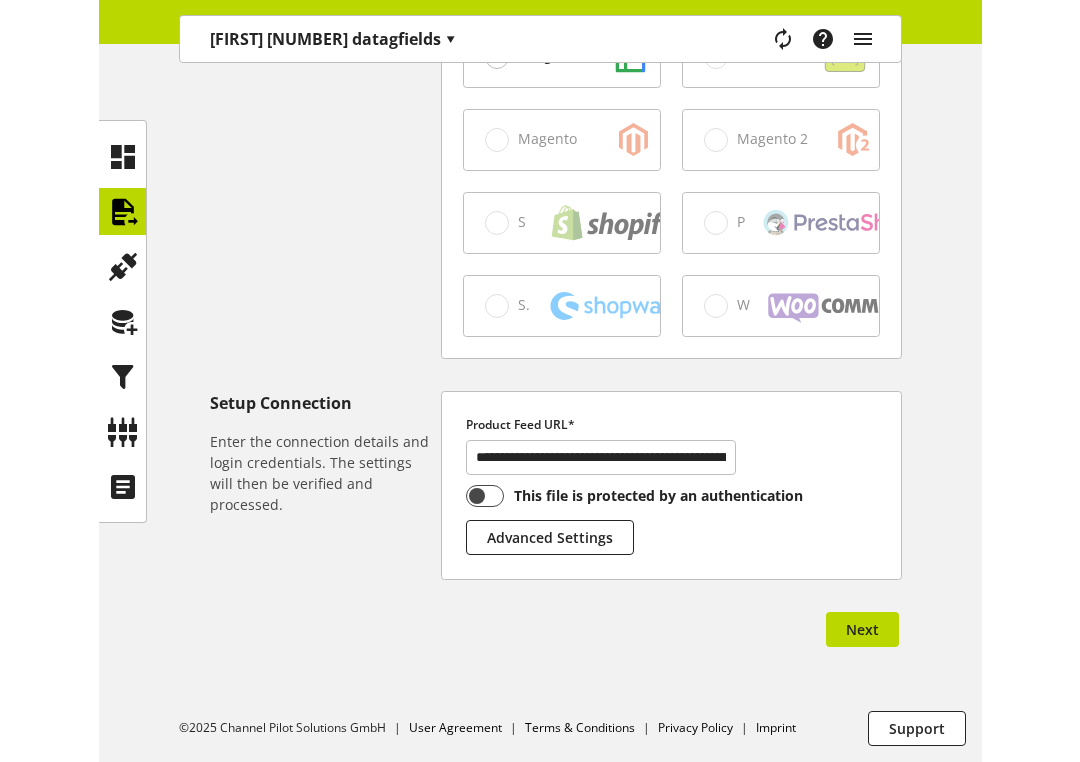 scroll, scrollTop: 839, scrollLeft: 0, axis: vertical 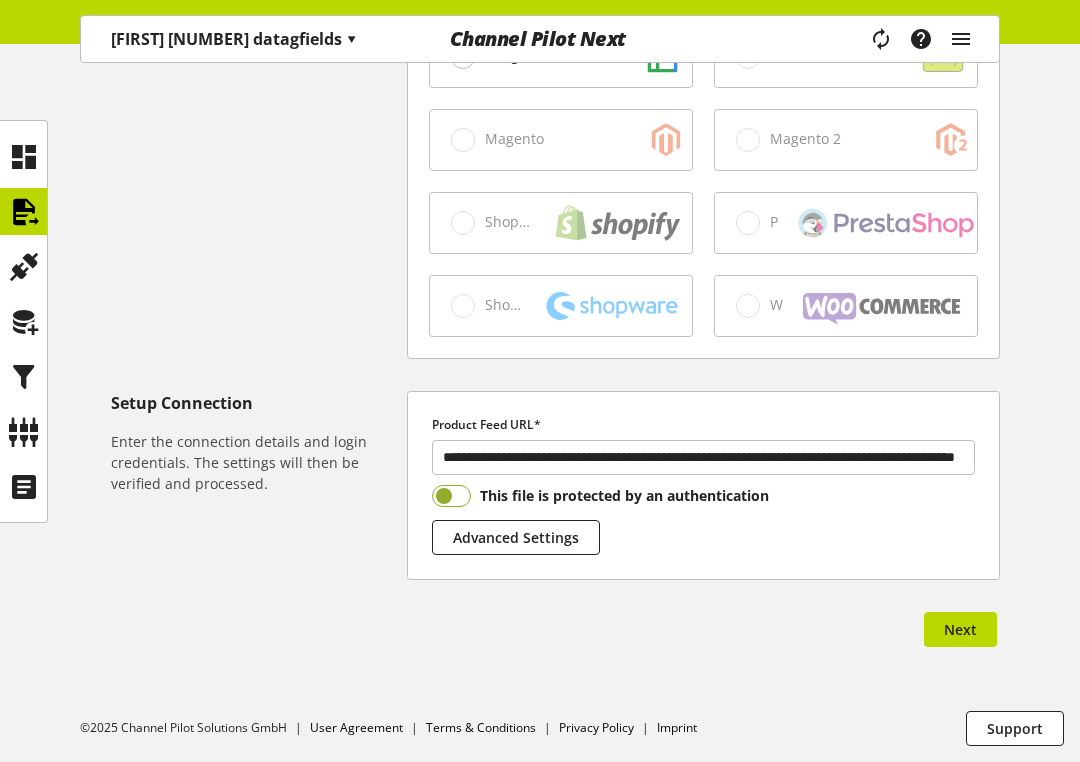 click on "This file is protected by an authentication" at bounding box center [620, 495] 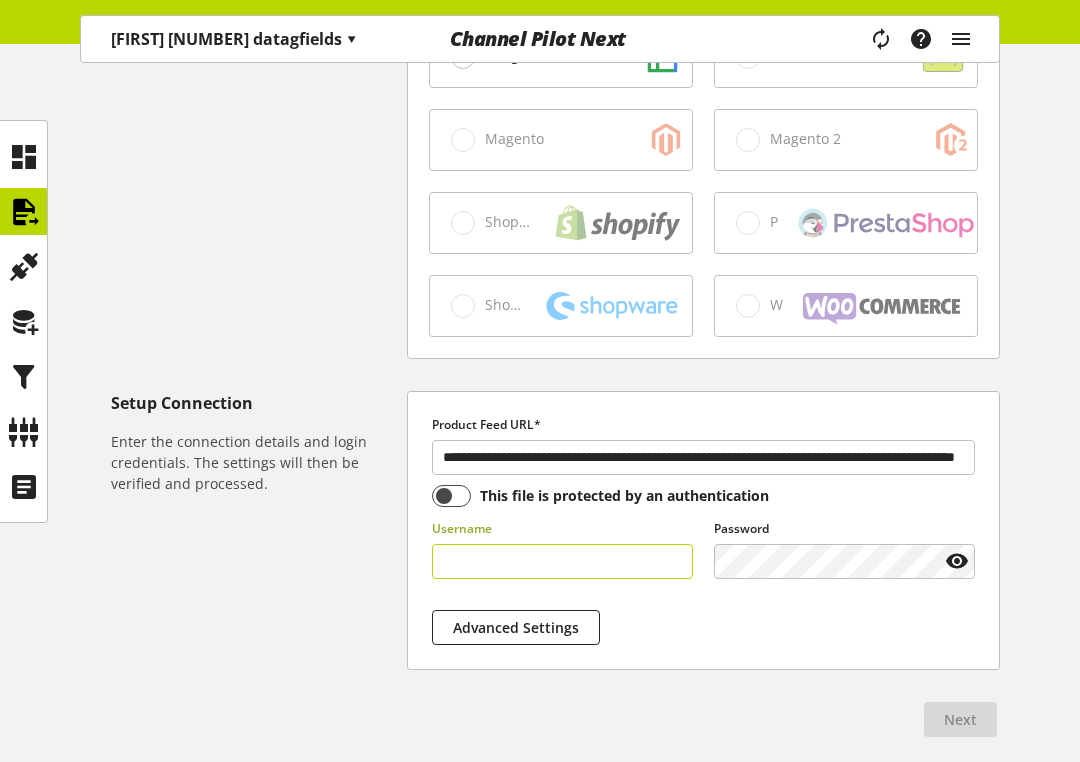 click at bounding box center [562, 561] 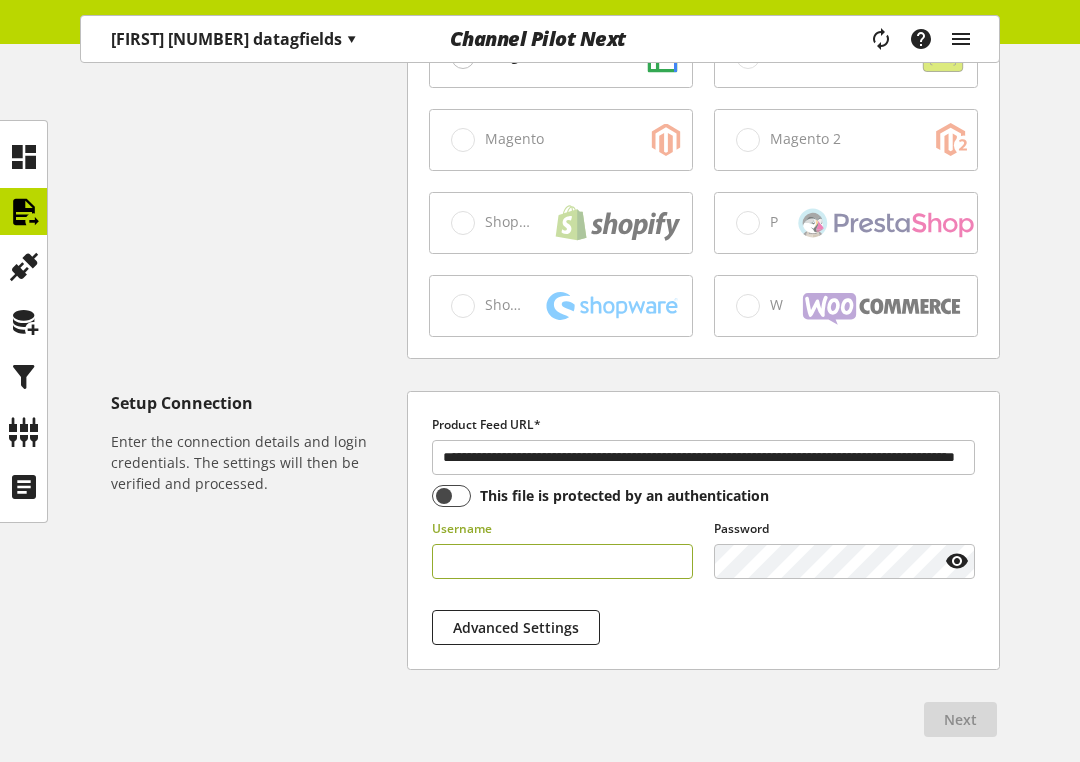paste on "**********" 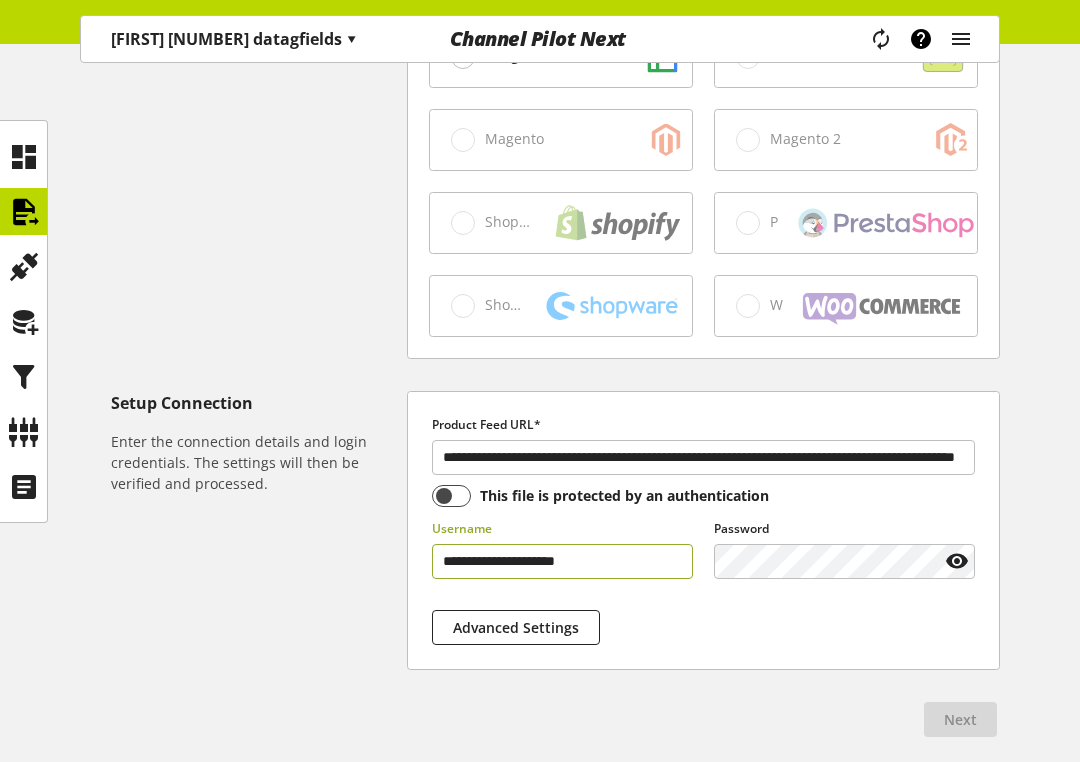 type on "**********" 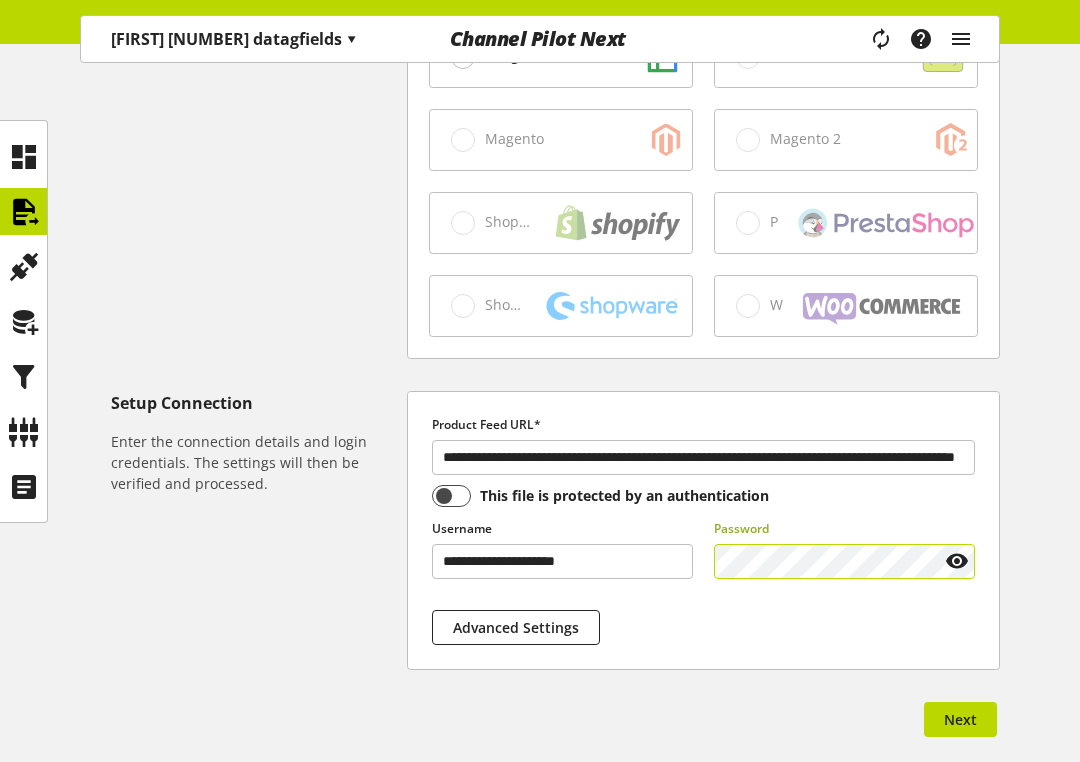 click at bounding box center (957, 561) 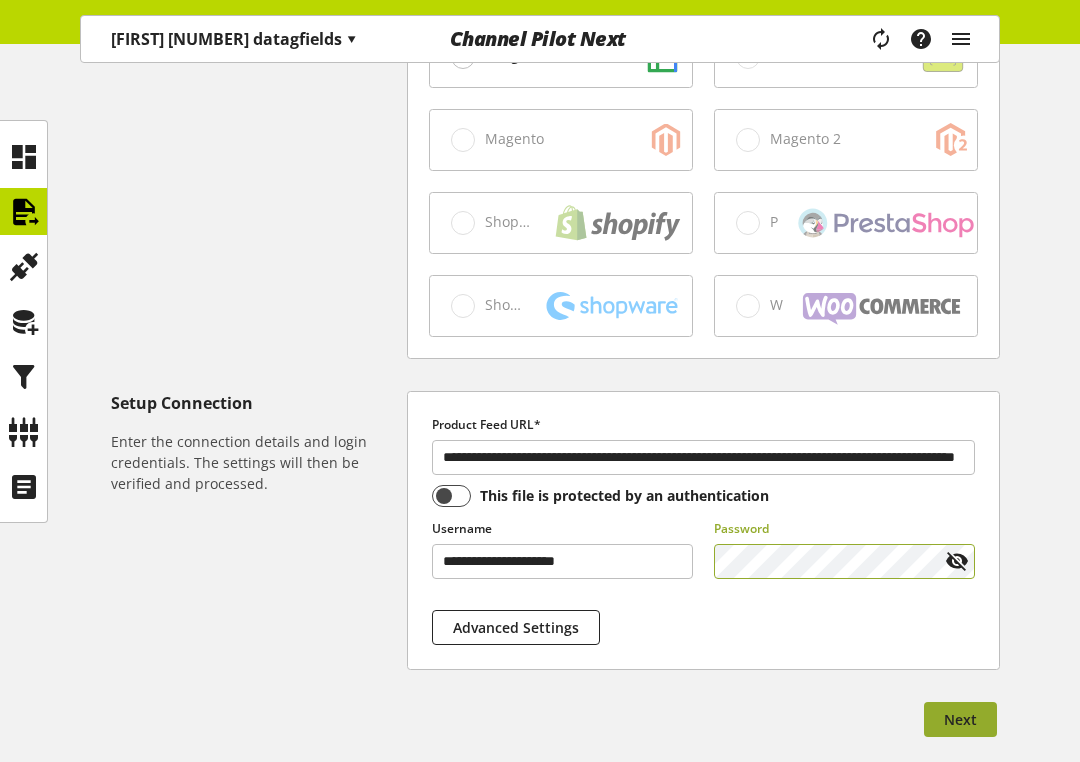scroll, scrollTop: 0, scrollLeft: 0, axis: both 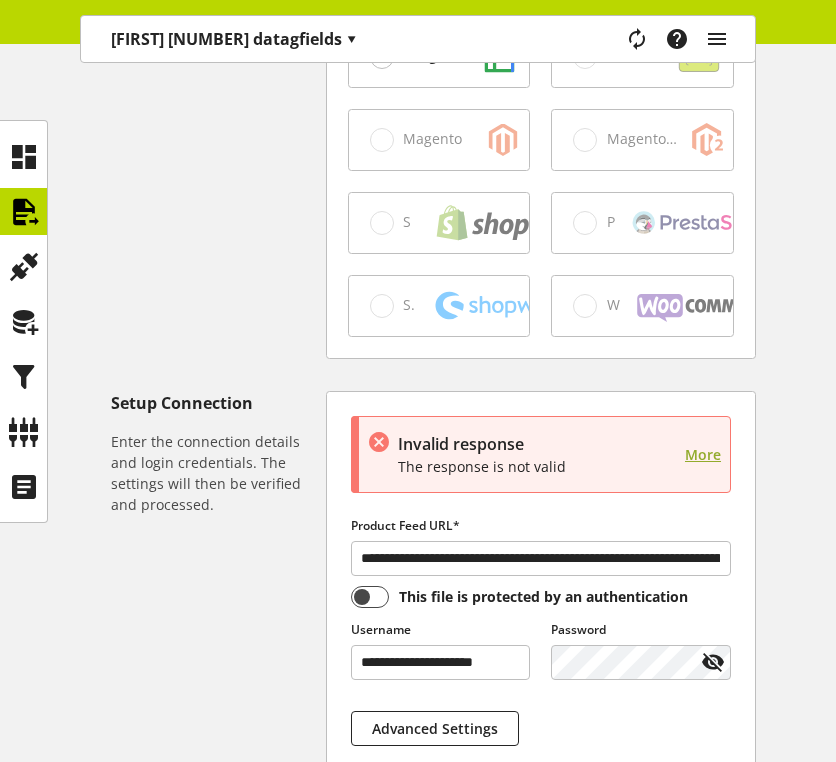 click on "More" at bounding box center (703, 454) 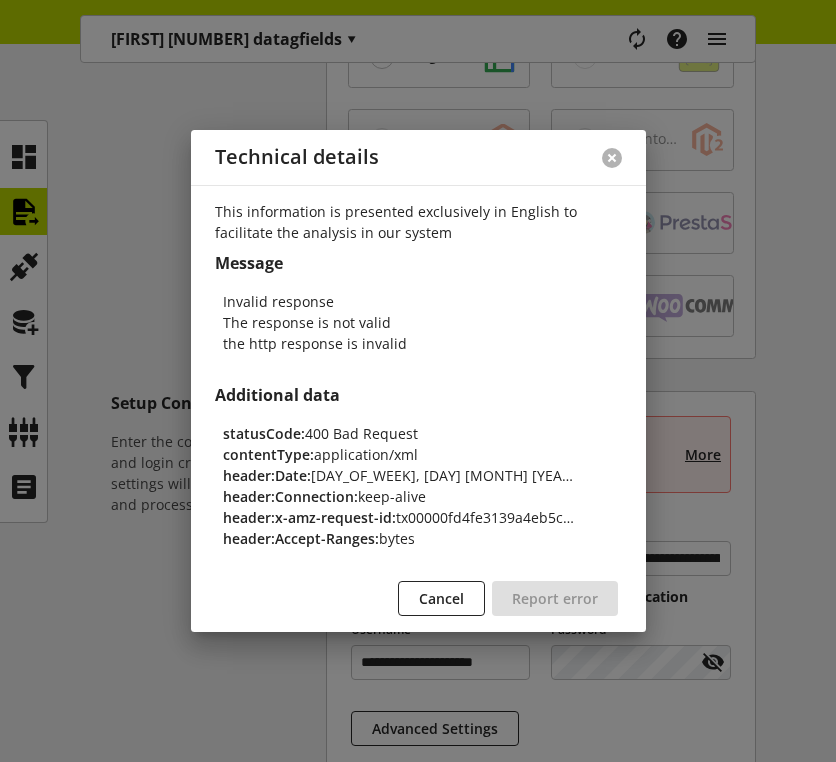 click at bounding box center [612, 158] 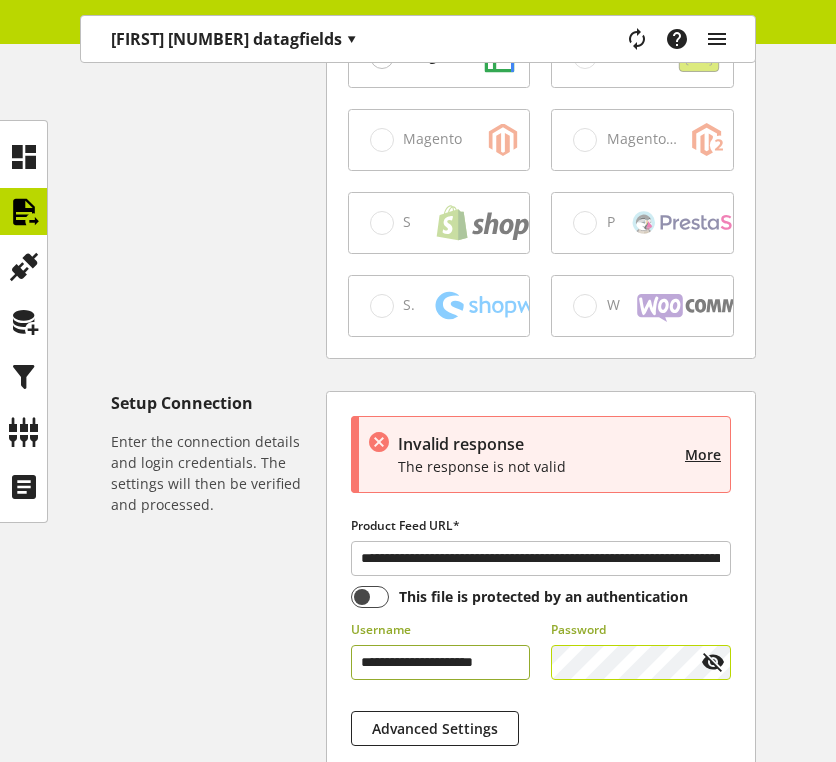 drag, startPoint x: 495, startPoint y: 667, endPoint x: 549, endPoint y: 667, distance: 54 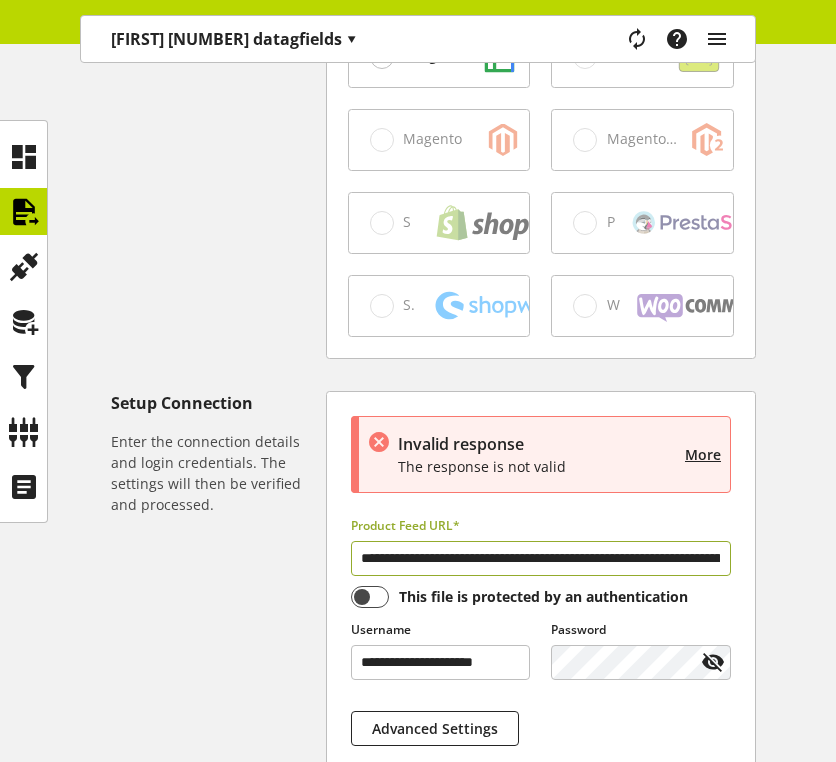scroll, scrollTop: 0, scrollLeft: 349, axis: horizontal 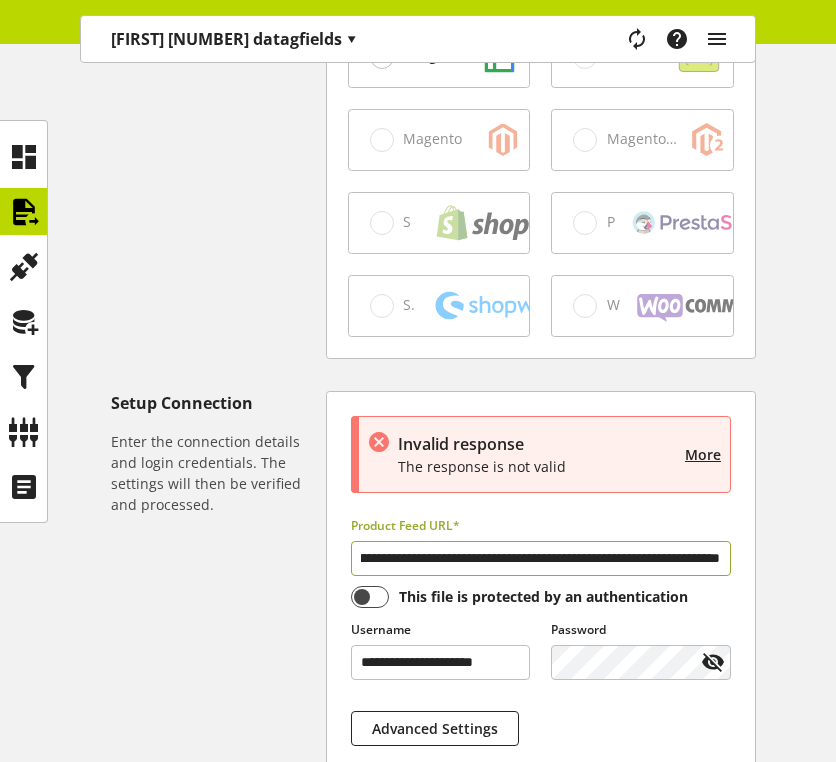 drag, startPoint x: 595, startPoint y: 552, endPoint x: 922, endPoint y: 610, distance: 332.1039 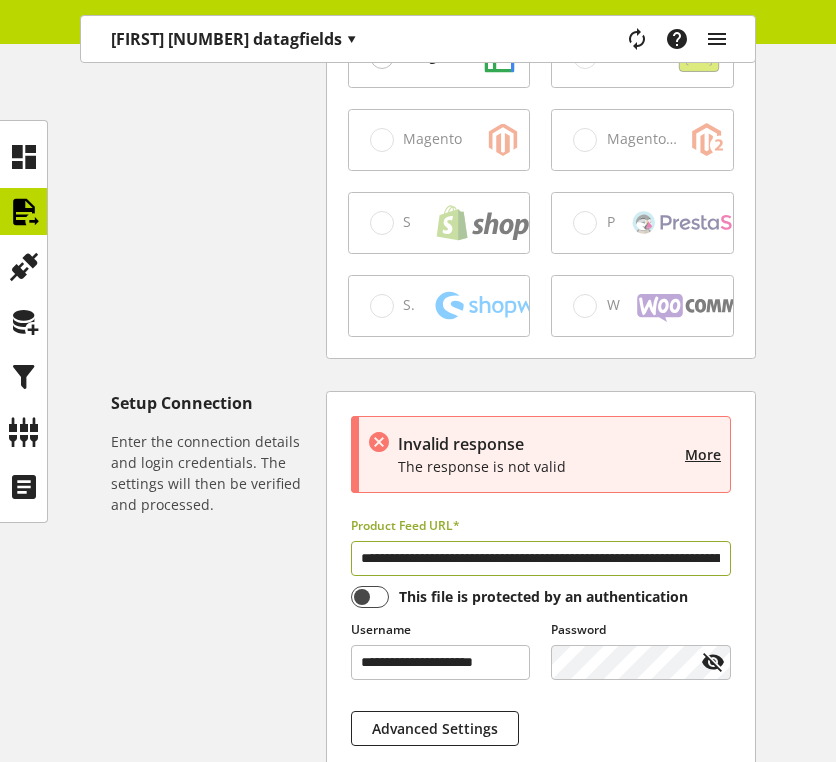 drag, startPoint x: 583, startPoint y: 556, endPoint x: 180, endPoint y: 555, distance: 403.00125 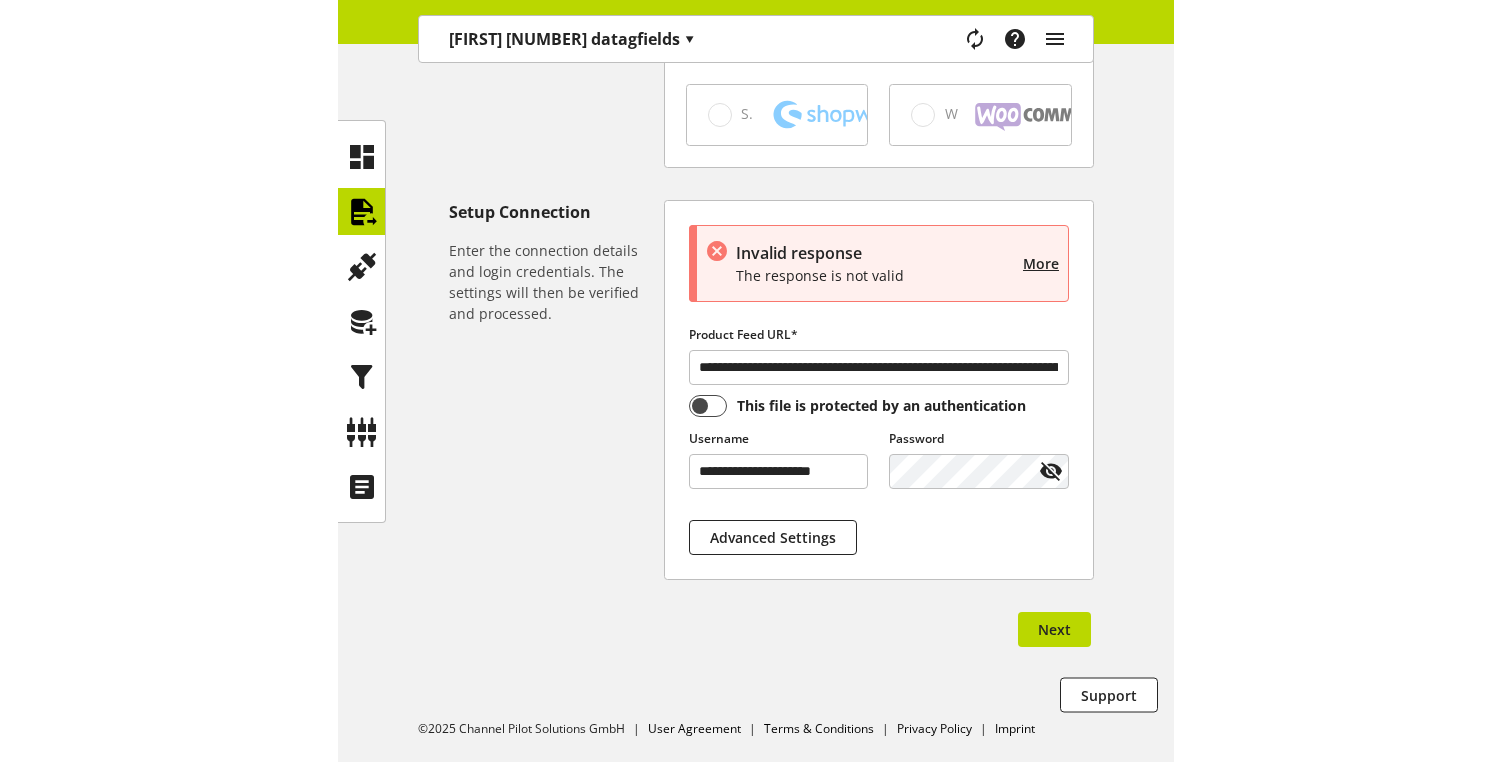 scroll, scrollTop: 1030, scrollLeft: 0, axis: vertical 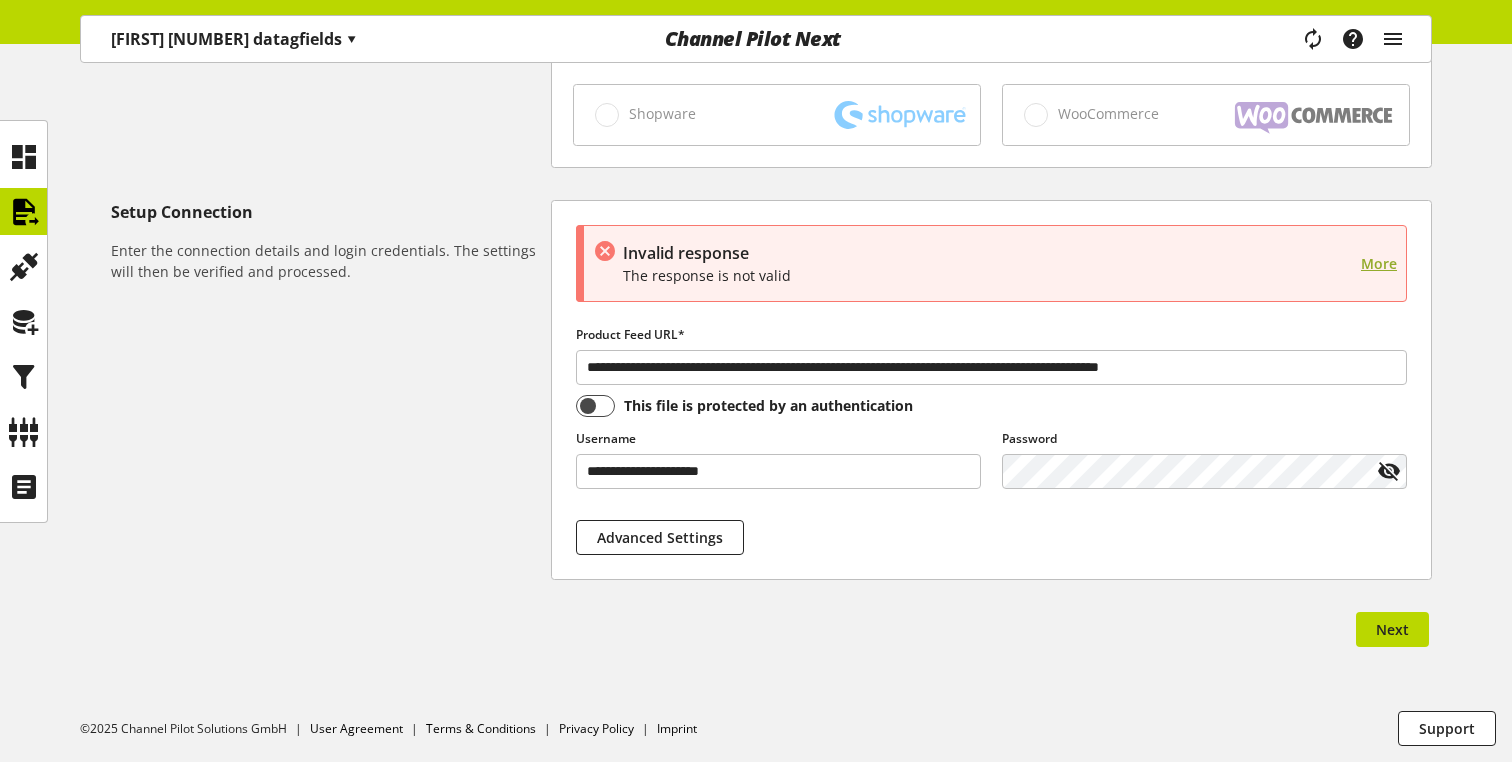 click on "More" at bounding box center (1379, 263) 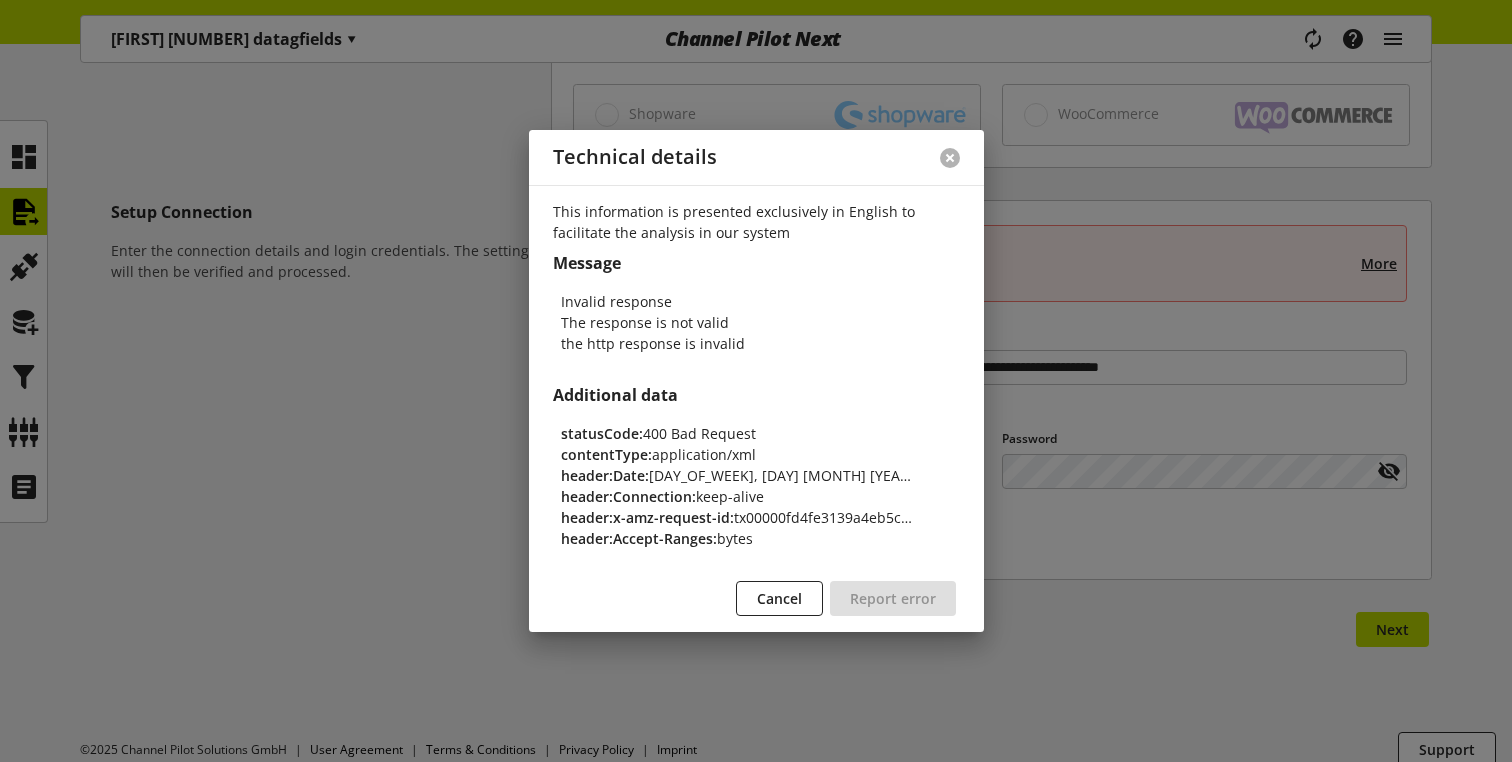 click at bounding box center [950, 158] 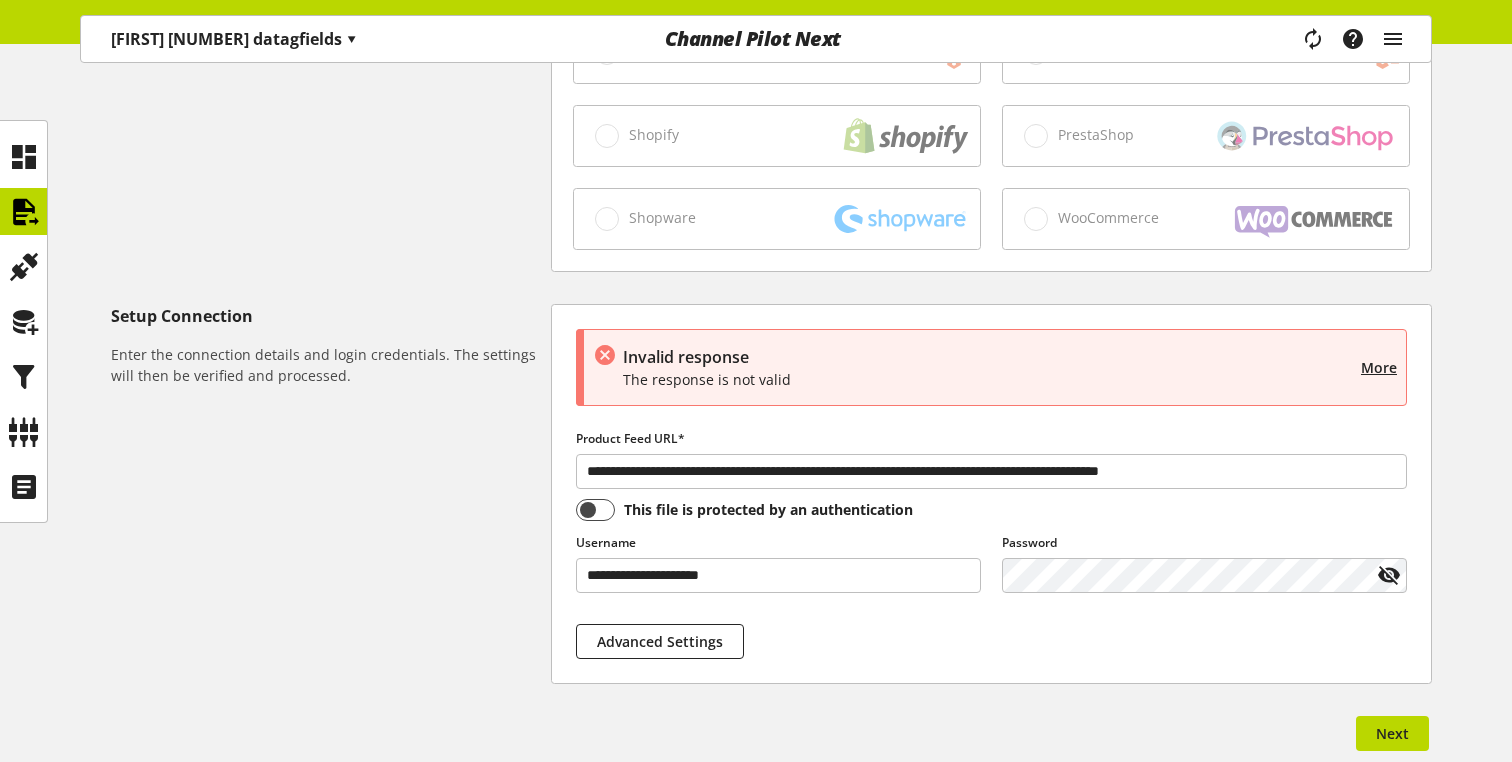 scroll, scrollTop: 911, scrollLeft: 0, axis: vertical 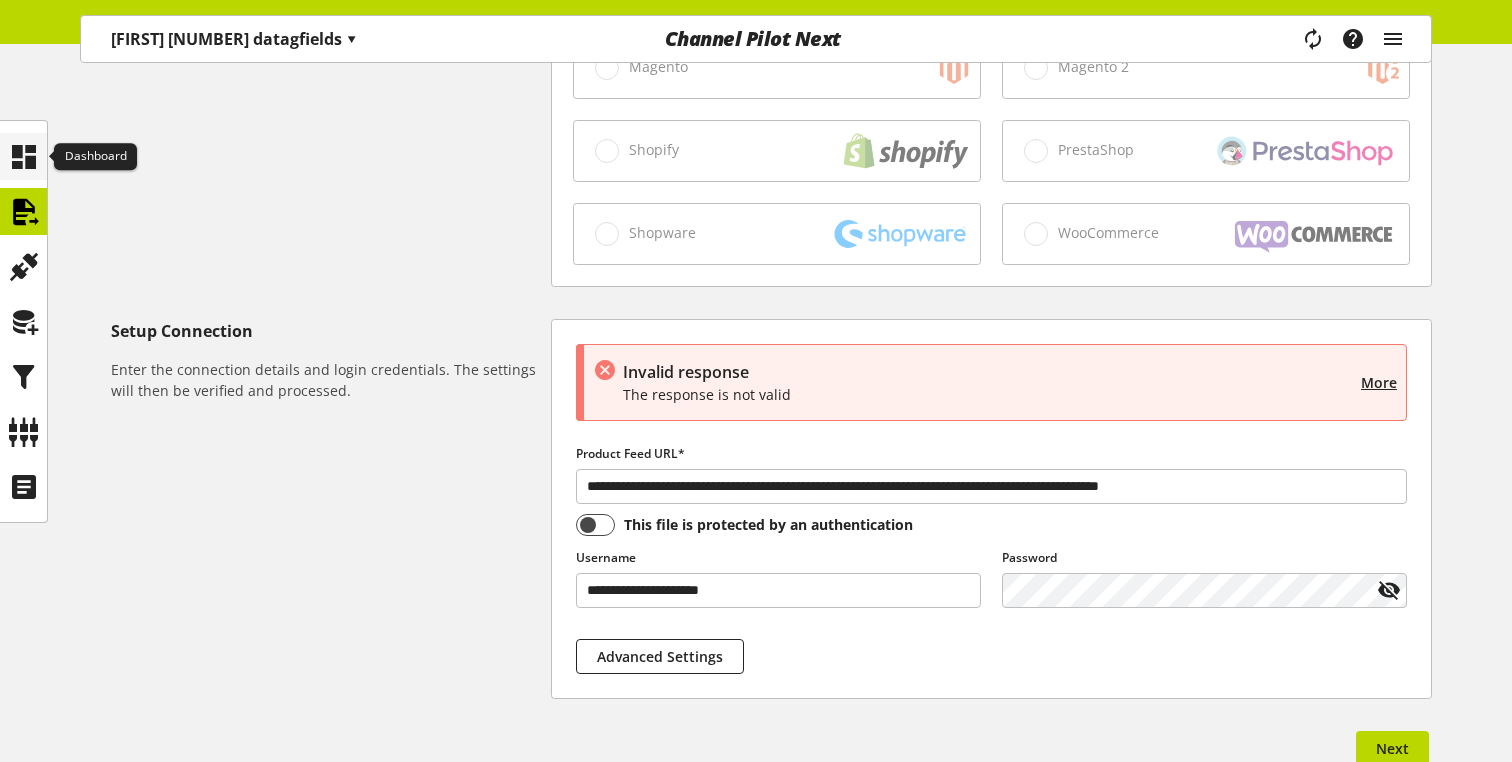 click at bounding box center [24, 157] 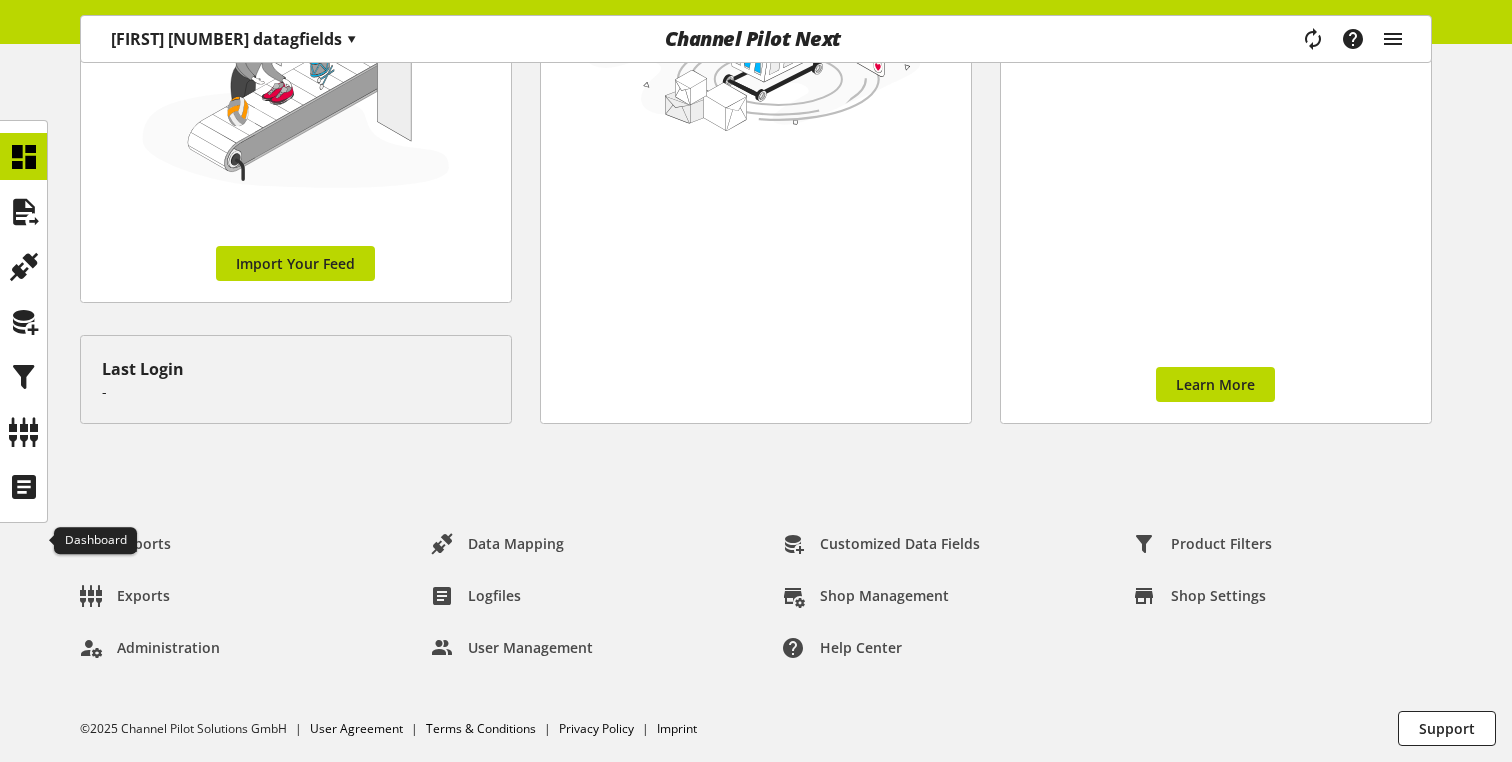 scroll, scrollTop: 0, scrollLeft: 0, axis: both 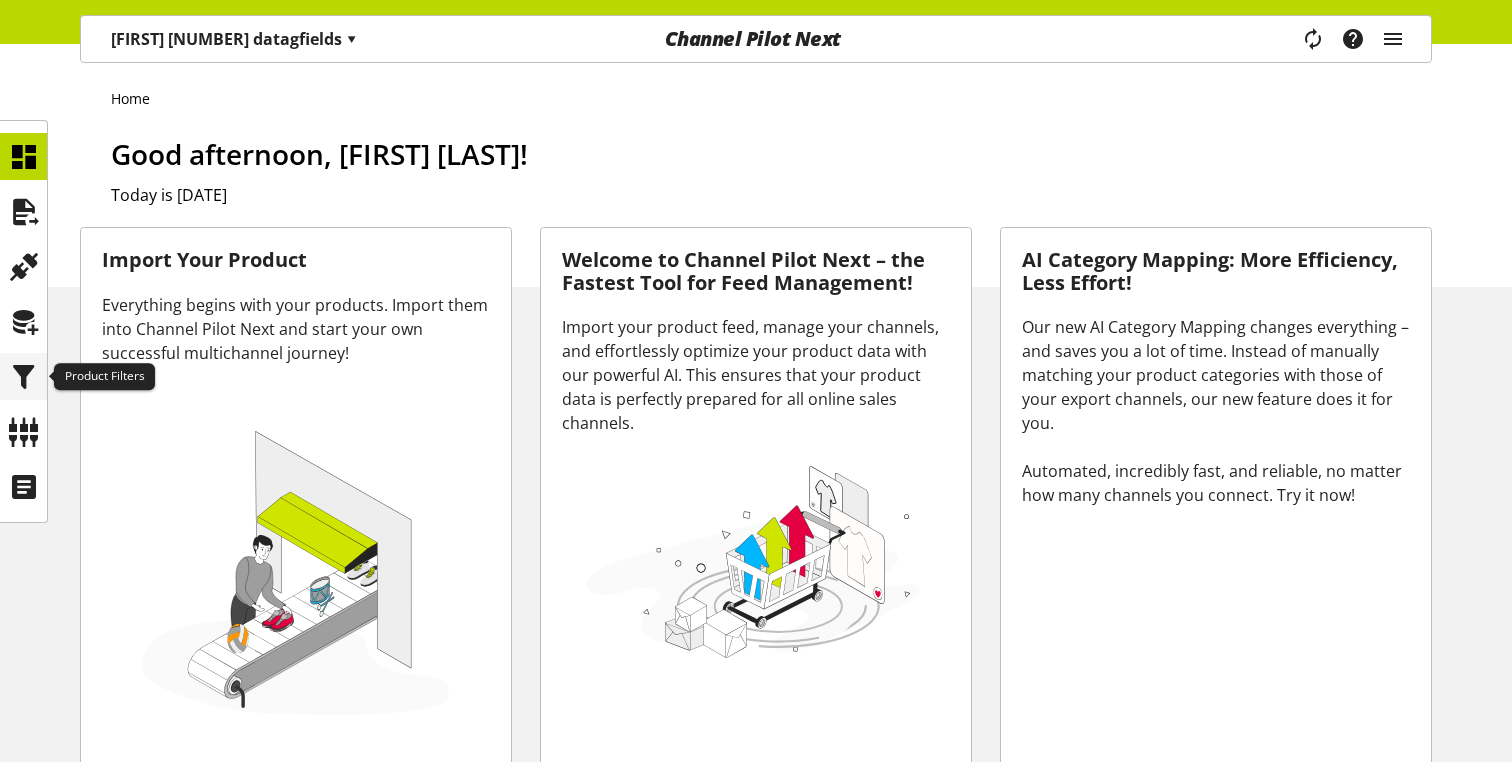 click at bounding box center (24, 377) 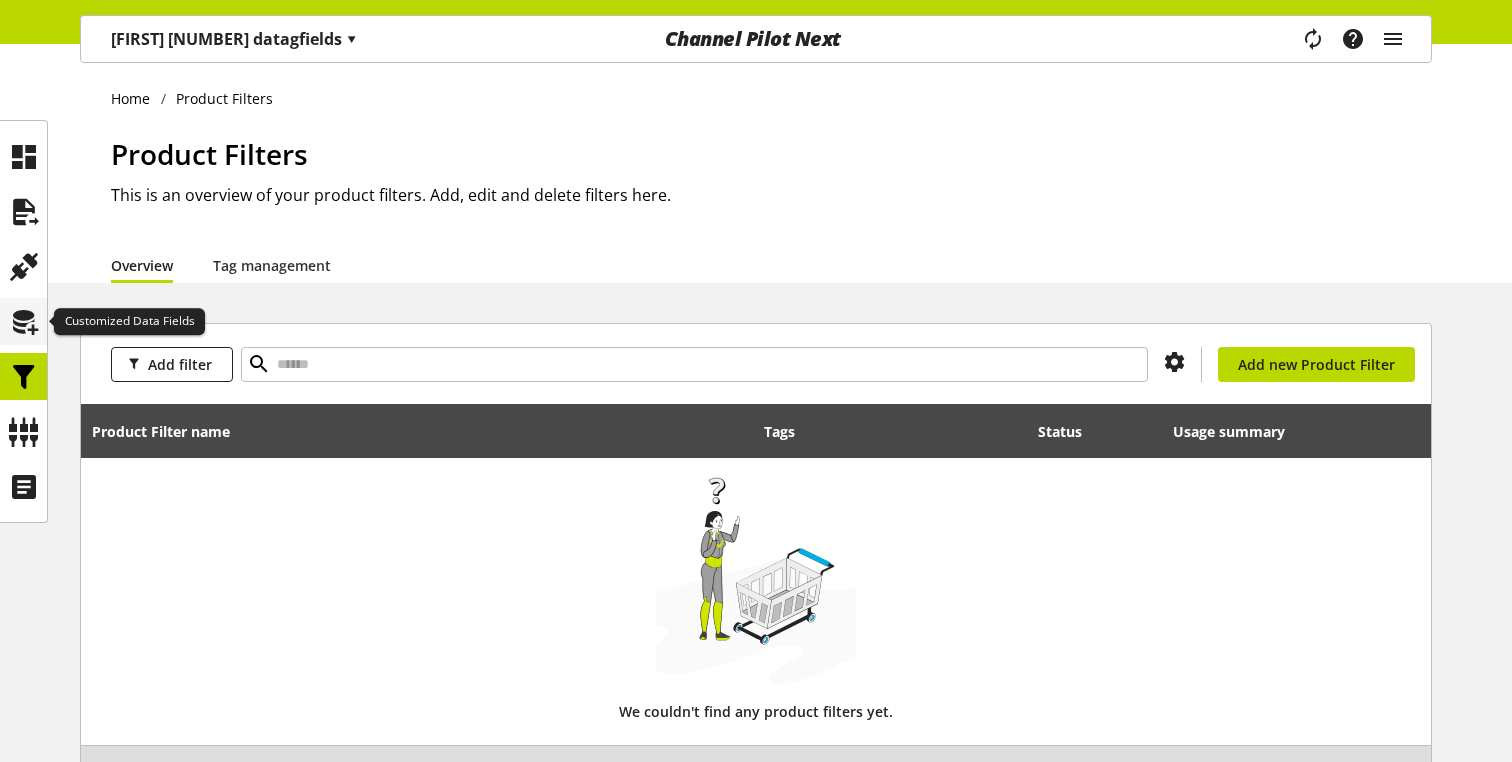 click at bounding box center (24, 322) 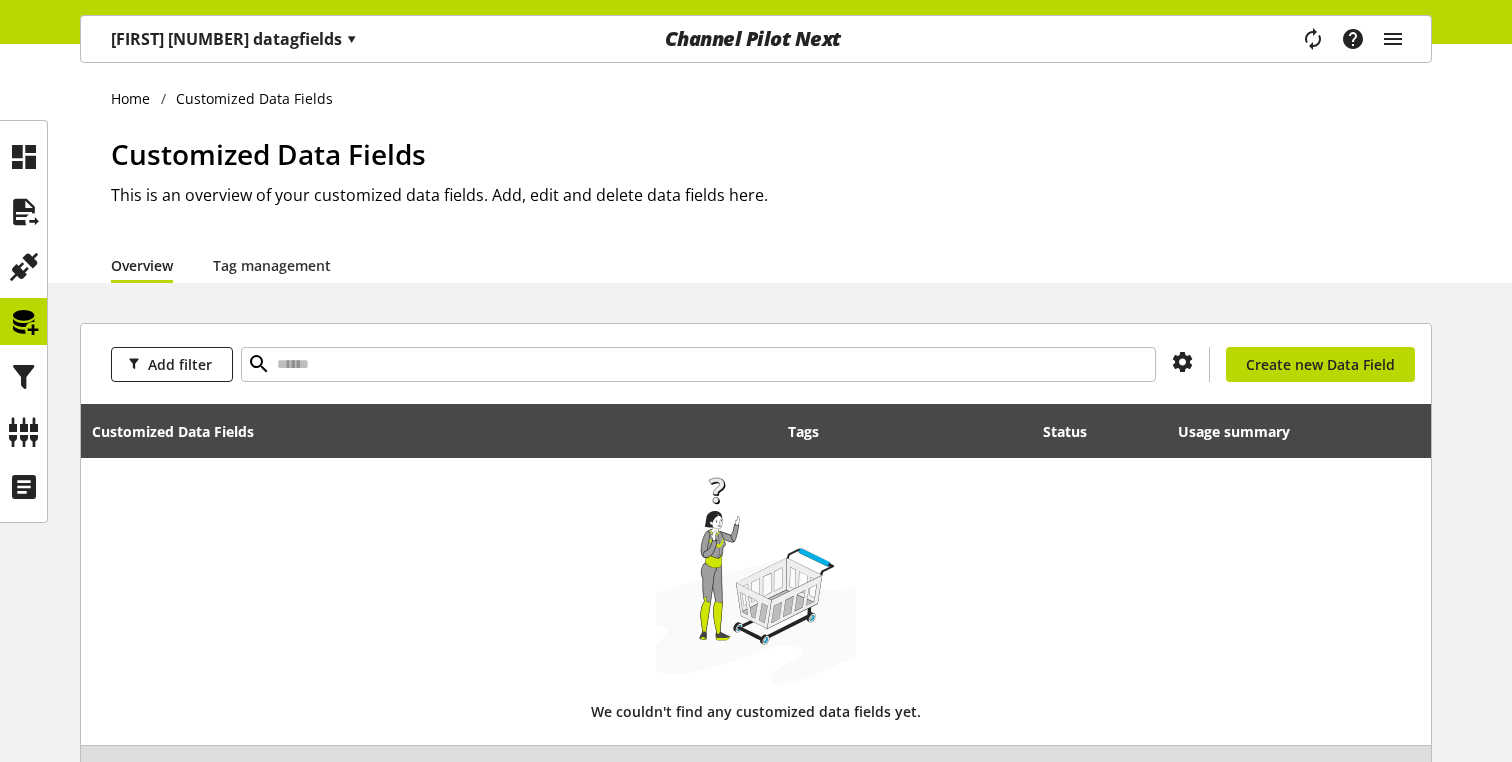 click on "Task manager Help center [FIRST] [LAST] [EMAIL] User Management Administration Logout" at bounding box center (1360, 39) 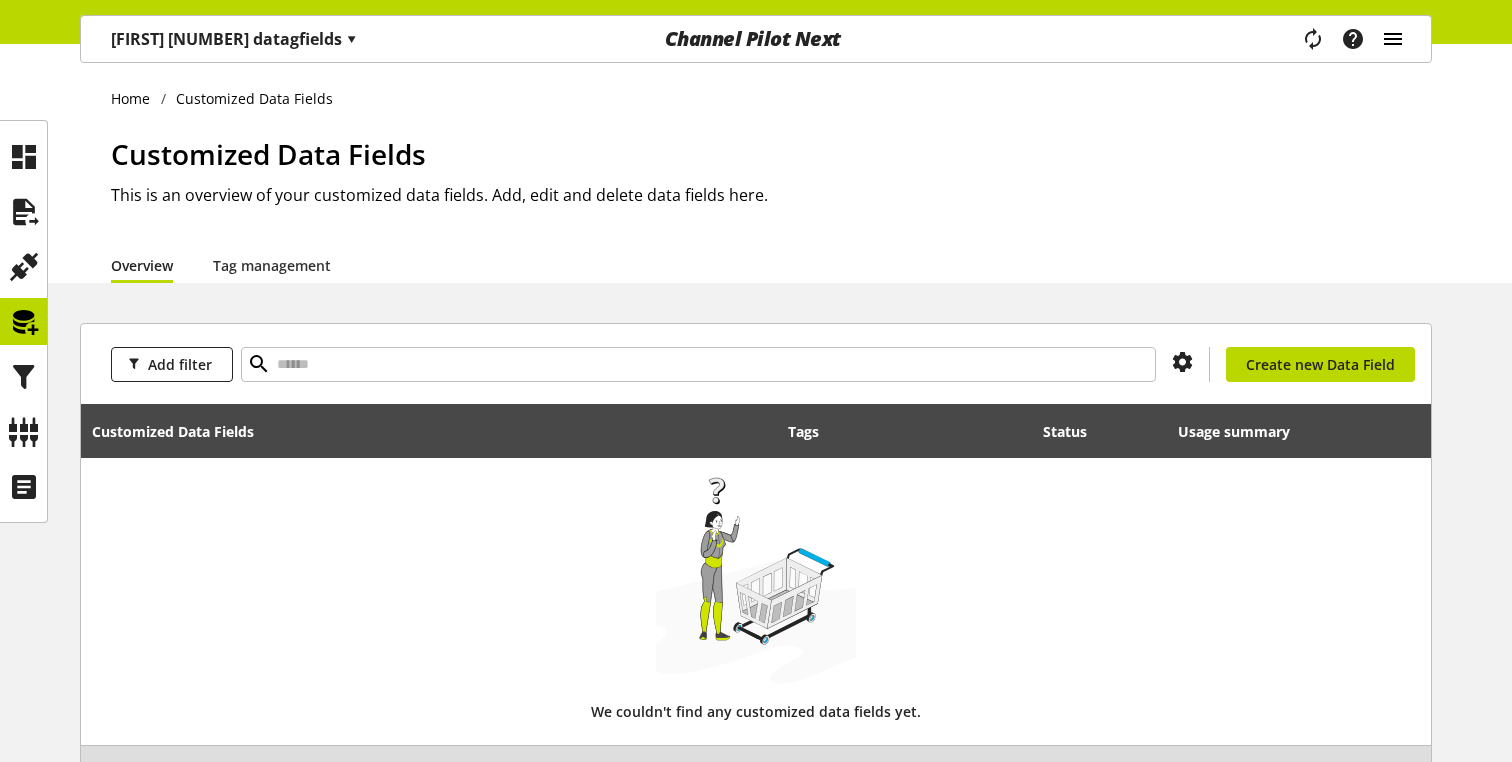 click at bounding box center (1393, 39) 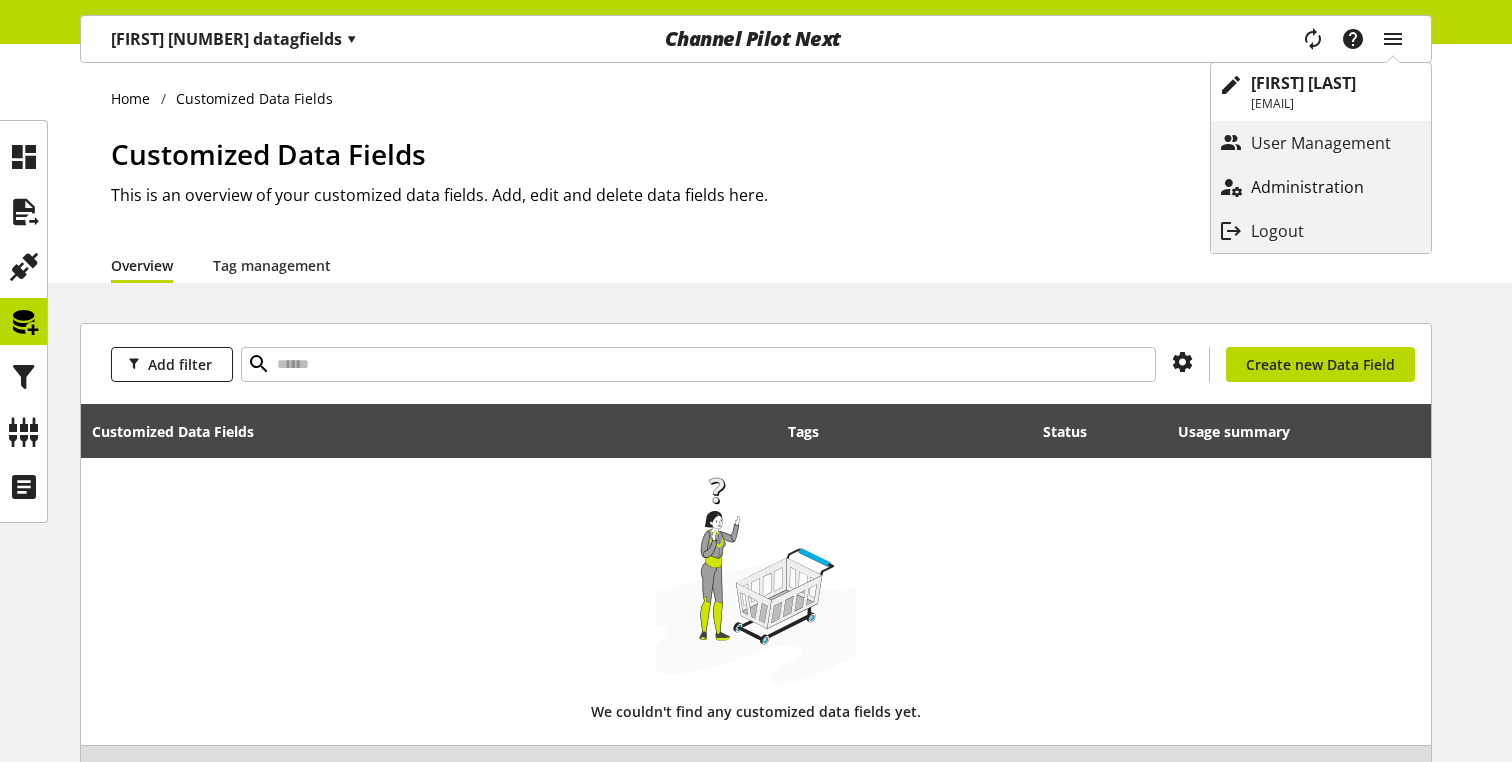 click on "Administration" at bounding box center (1327, 187) 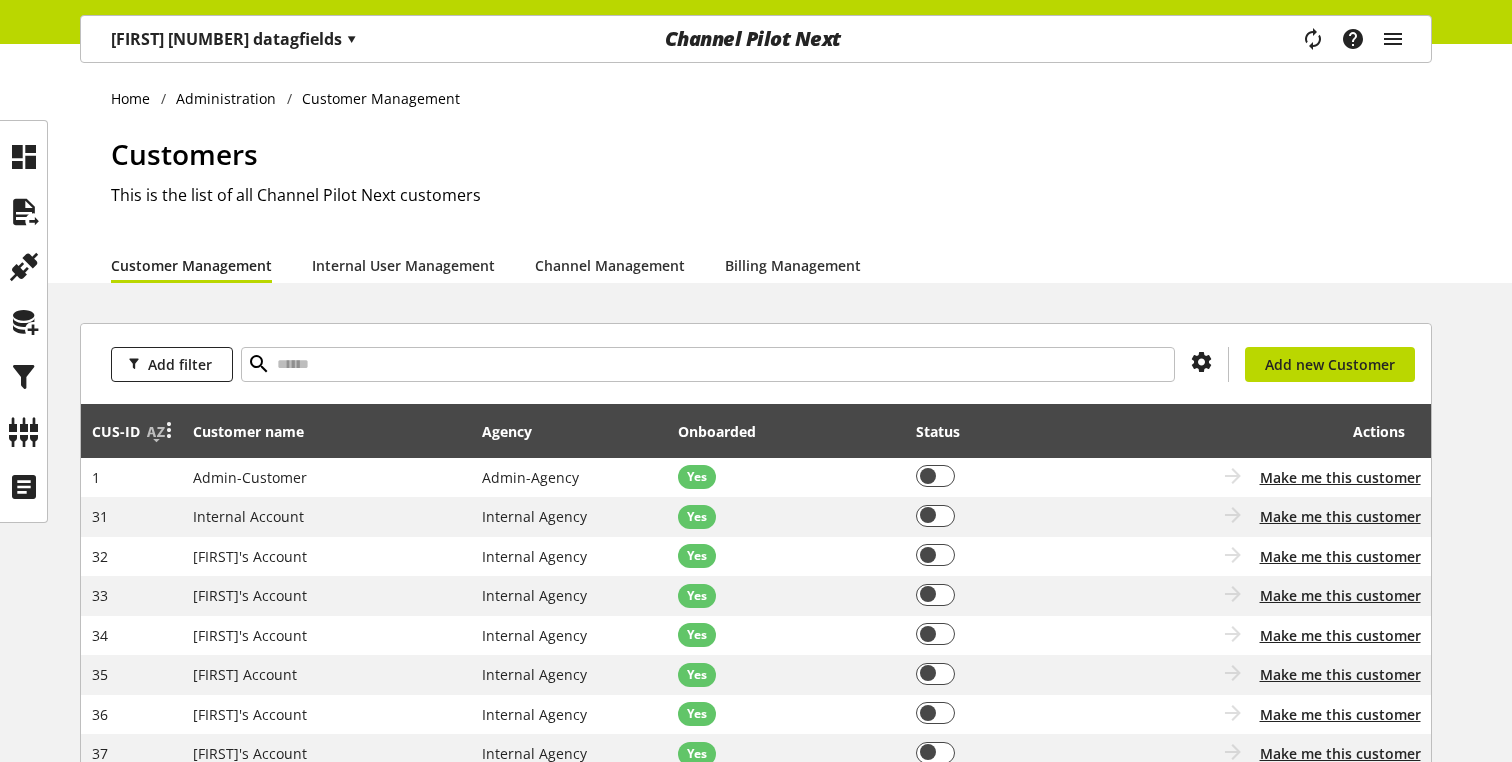click at bounding box center [169, 429] 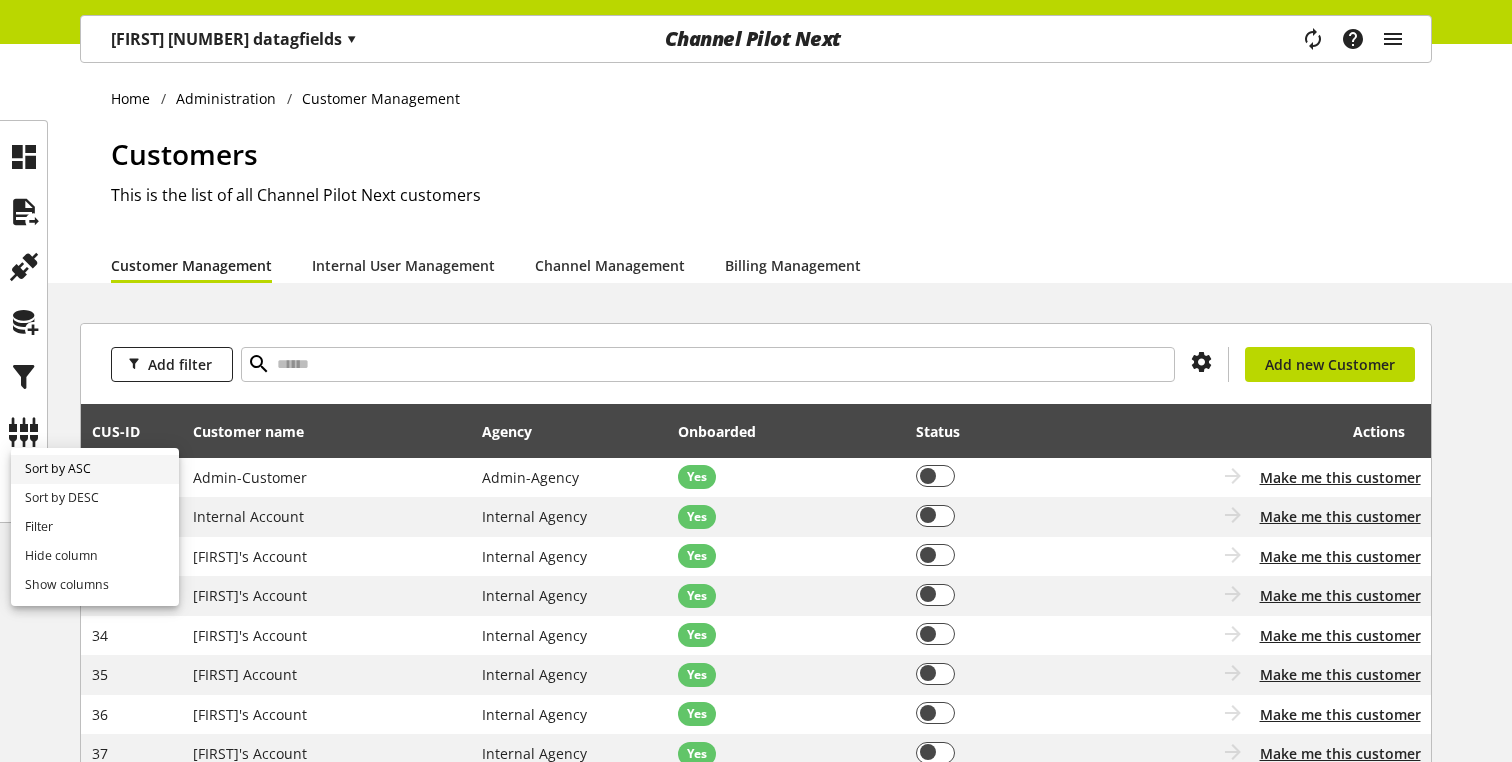 click on "Sort by ASC" at bounding box center [95, 469] 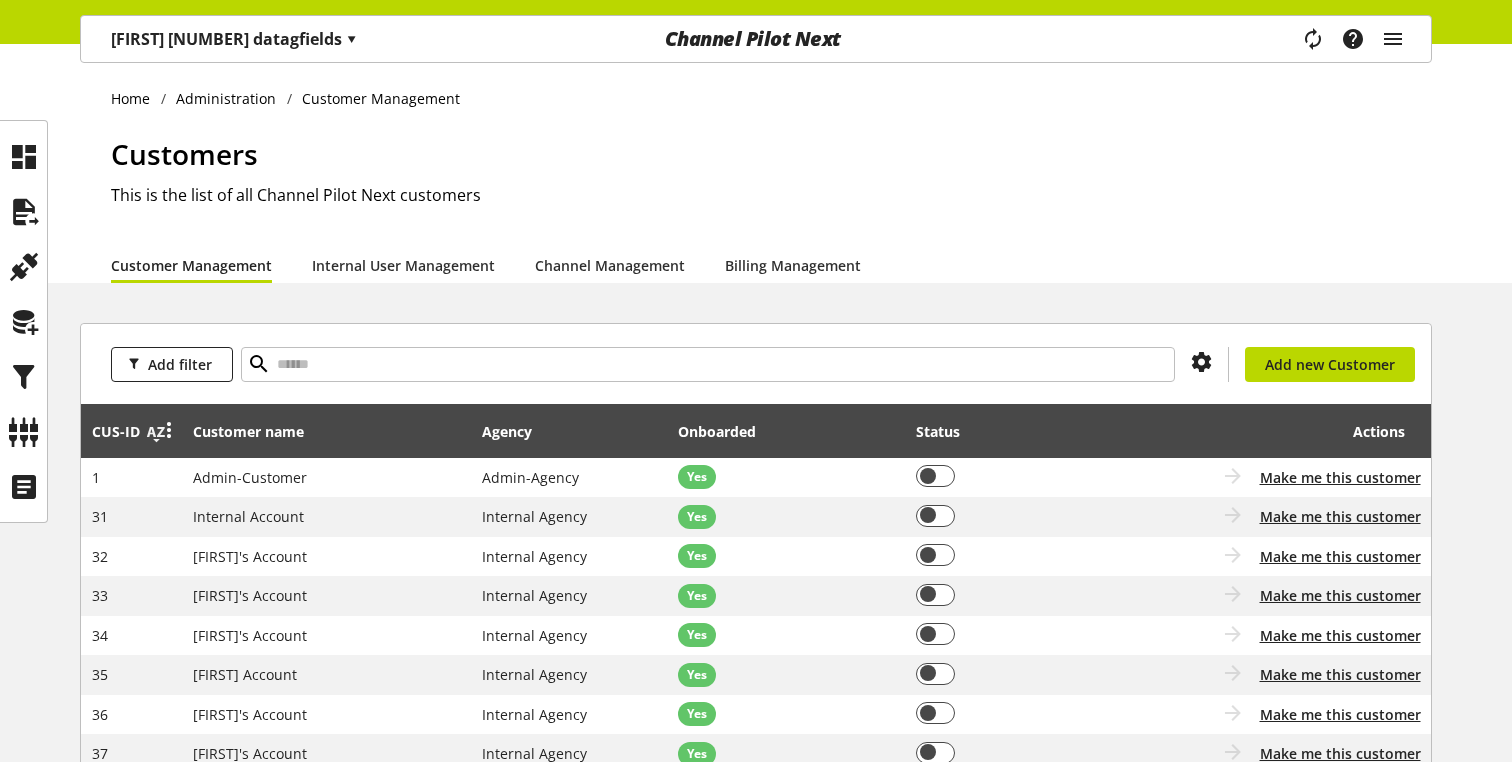 click at bounding box center [156, 432] 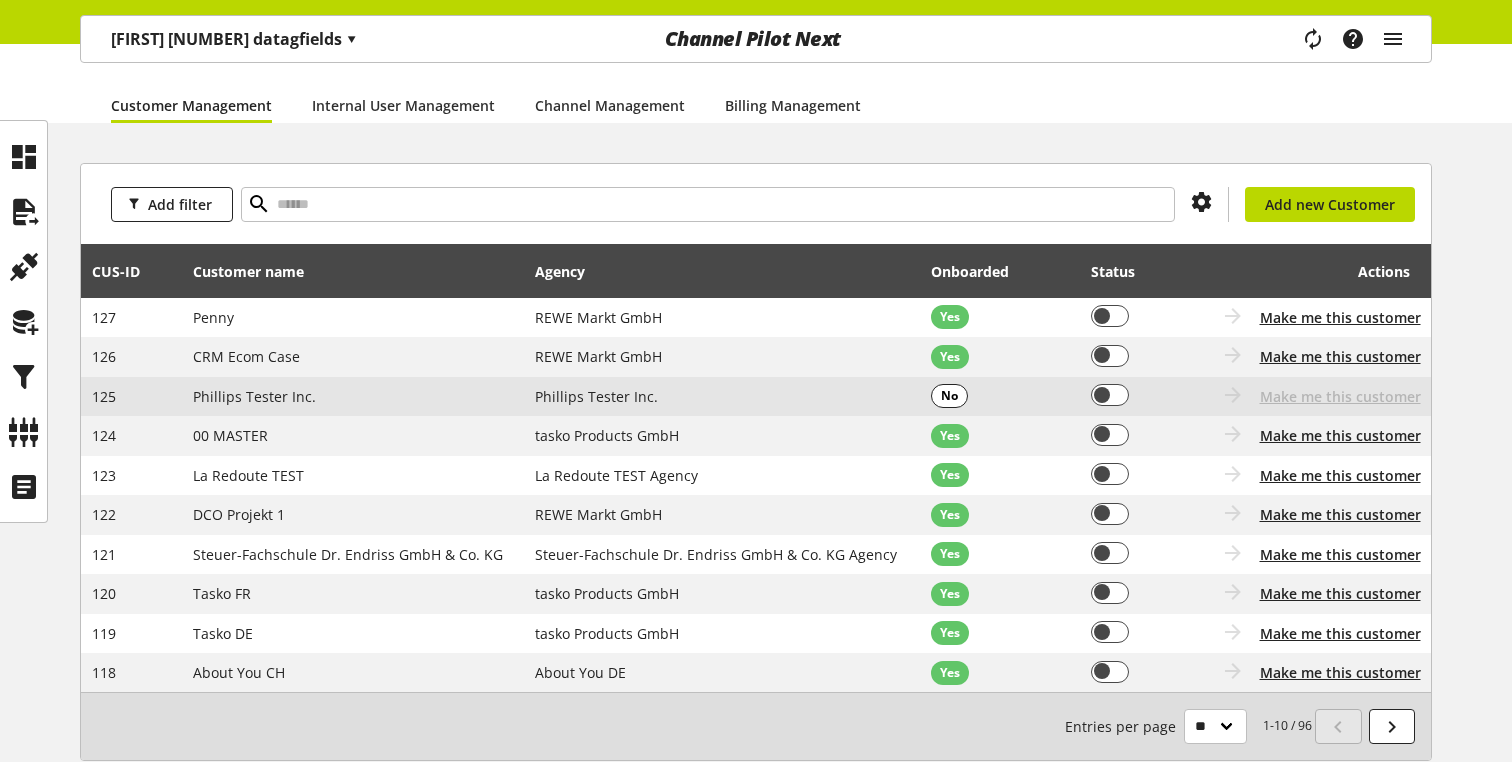 scroll, scrollTop: 168, scrollLeft: 0, axis: vertical 